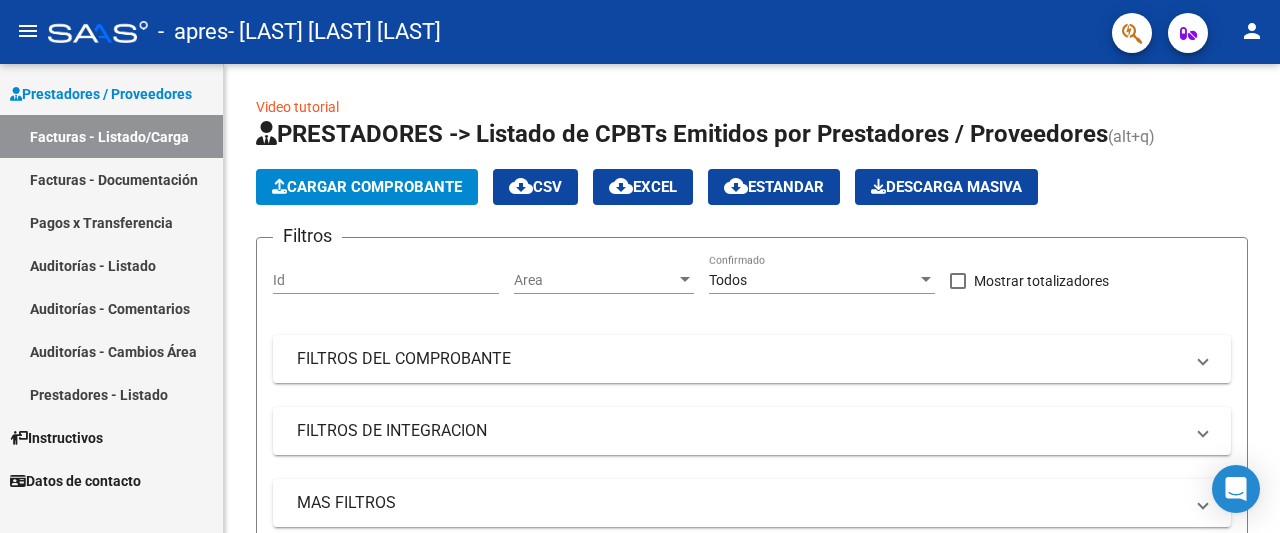 scroll, scrollTop: 0, scrollLeft: 0, axis: both 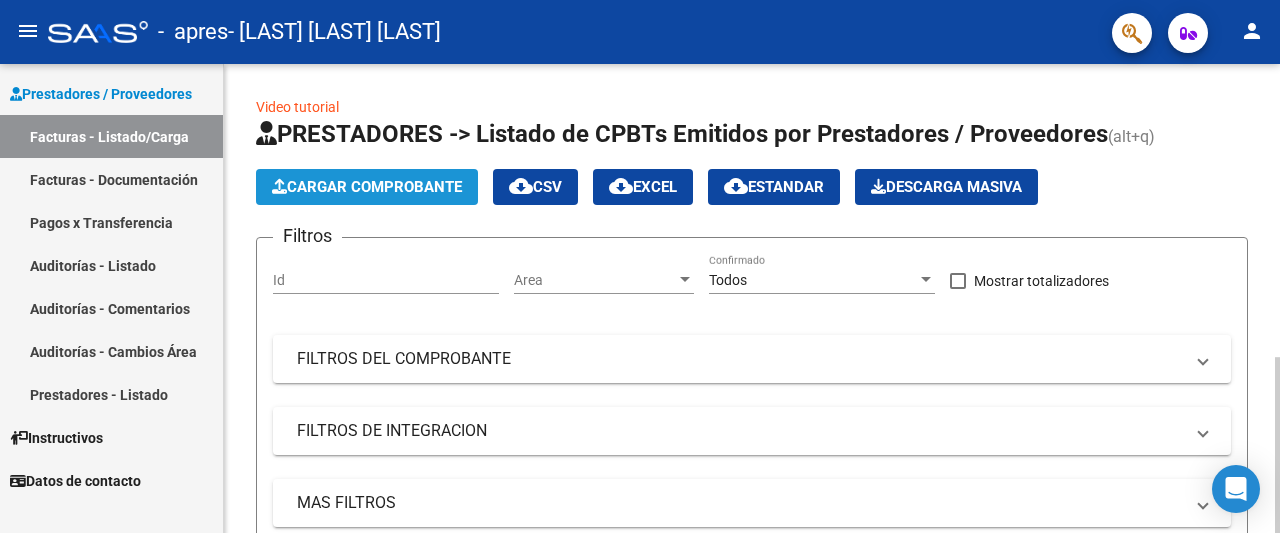 click on "Cargar Comprobante" 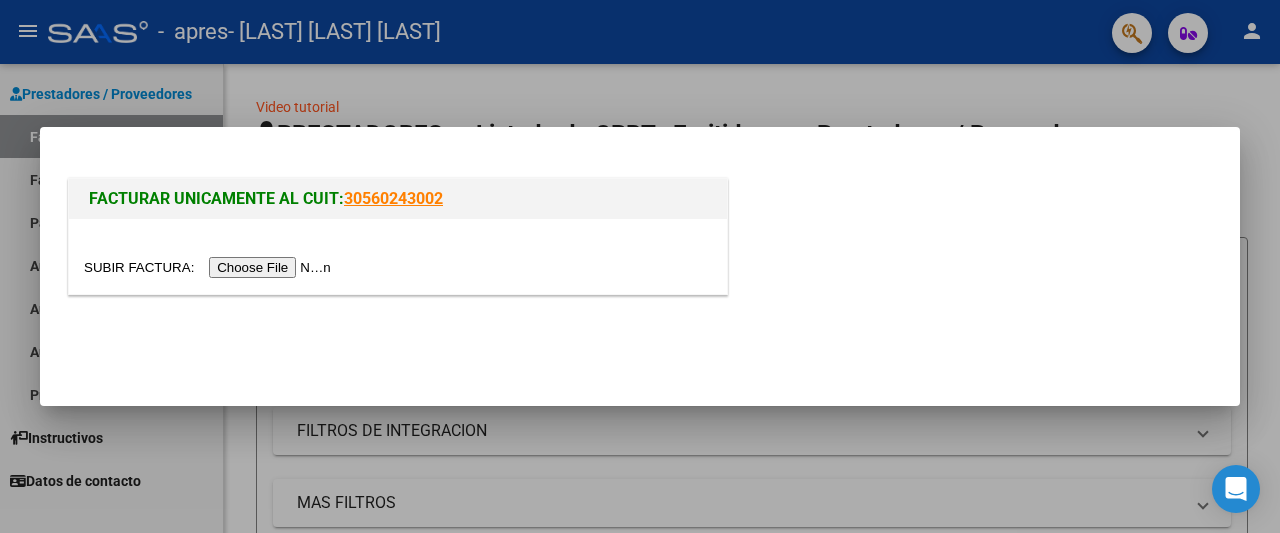 click at bounding box center (210, 267) 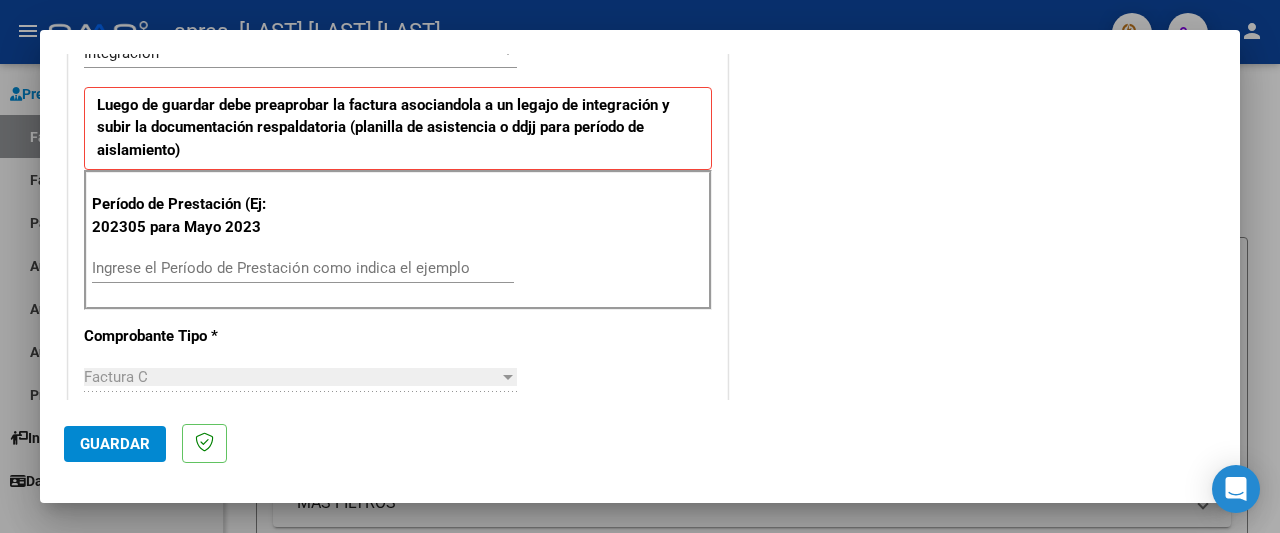 scroll, scrollTop: 540, scrollLeft: 0, axis: vertical 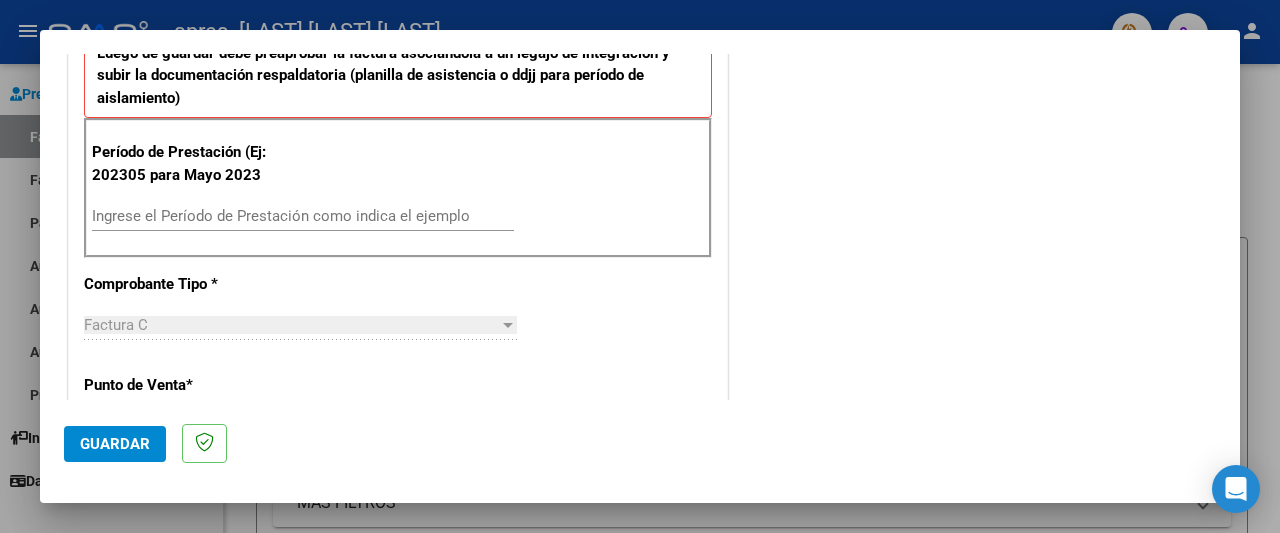 click on "Ingrese el Período de Prestación como indica el ejemplo" at bounding box center [303, 216] 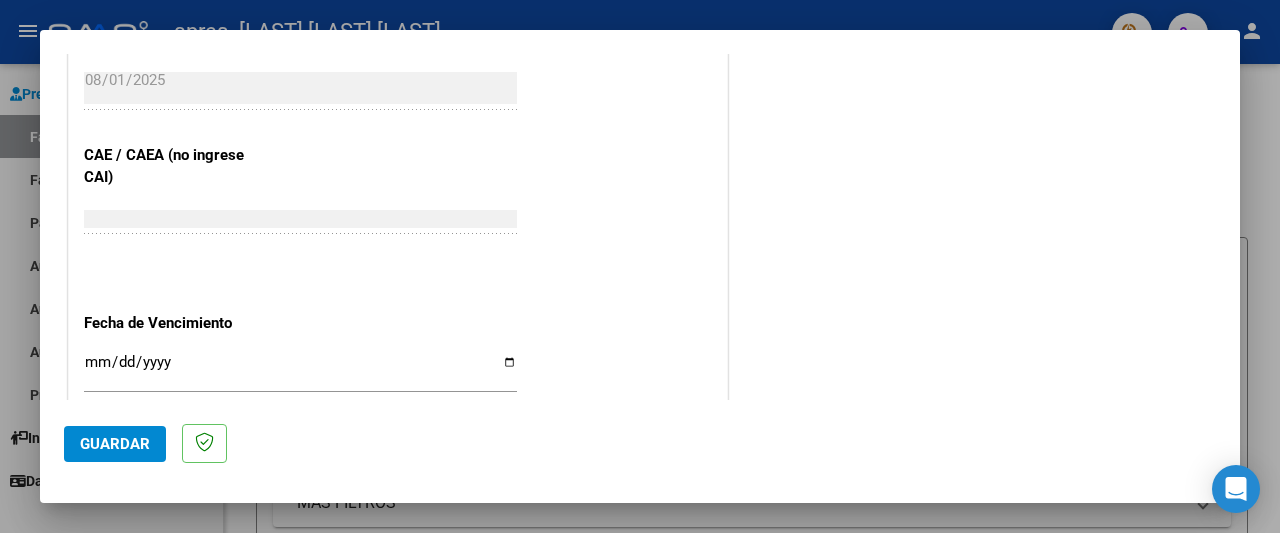 scroll, scrollTop: 1296, scrollLeft: 0, axis: vertical 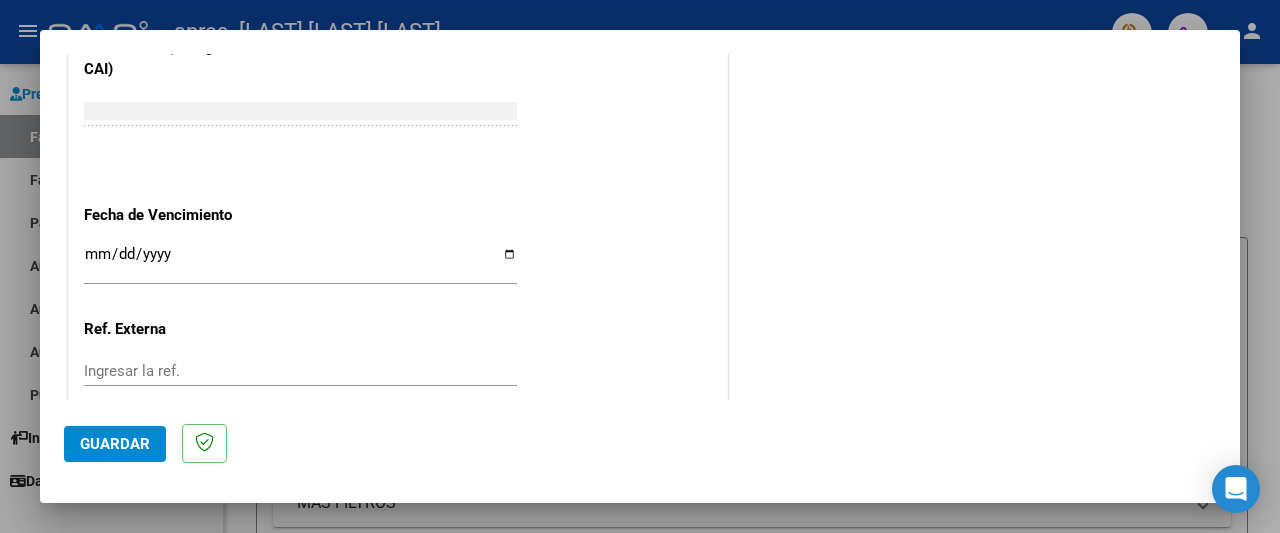type on "202507" 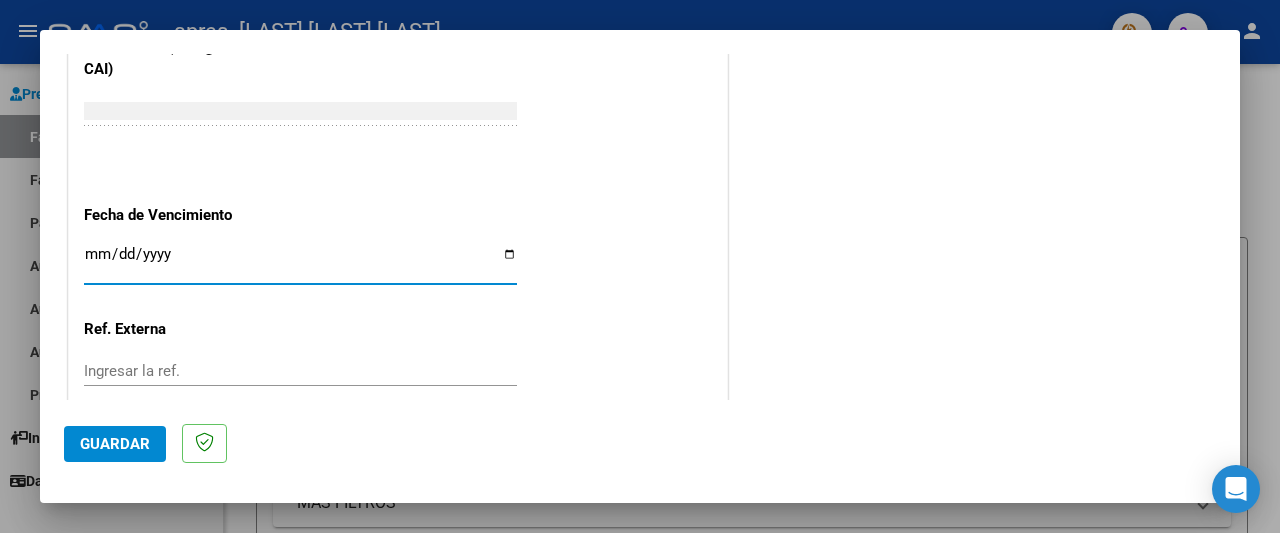 click on "Ingresar la fecha" at bounding box center [300, 262] 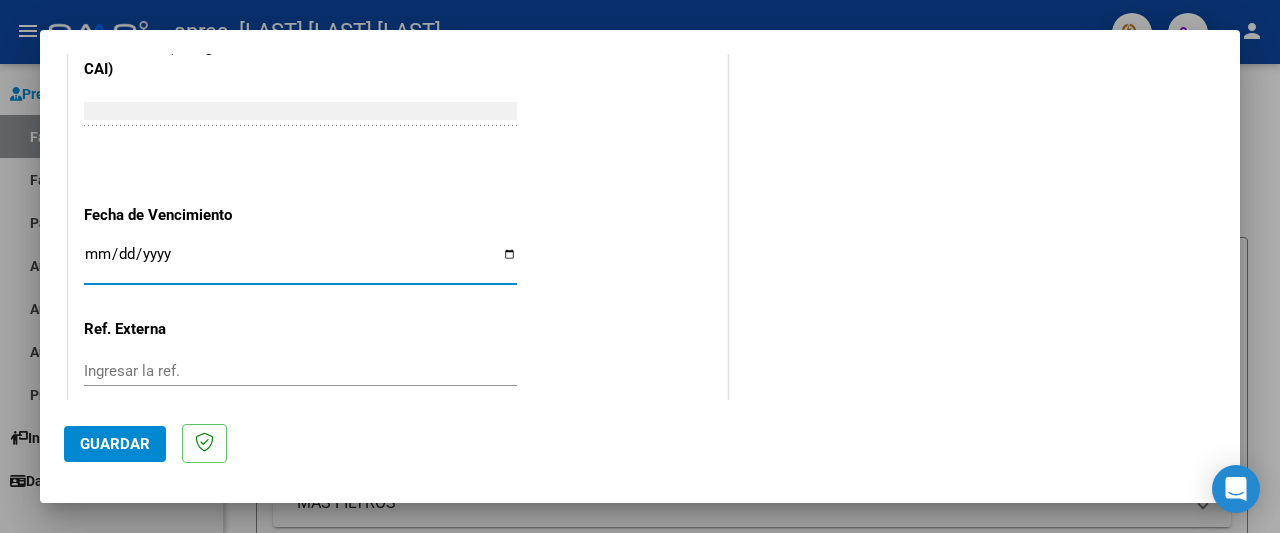 click on "Ingresar la fecha" at bounding box center [300, 262] 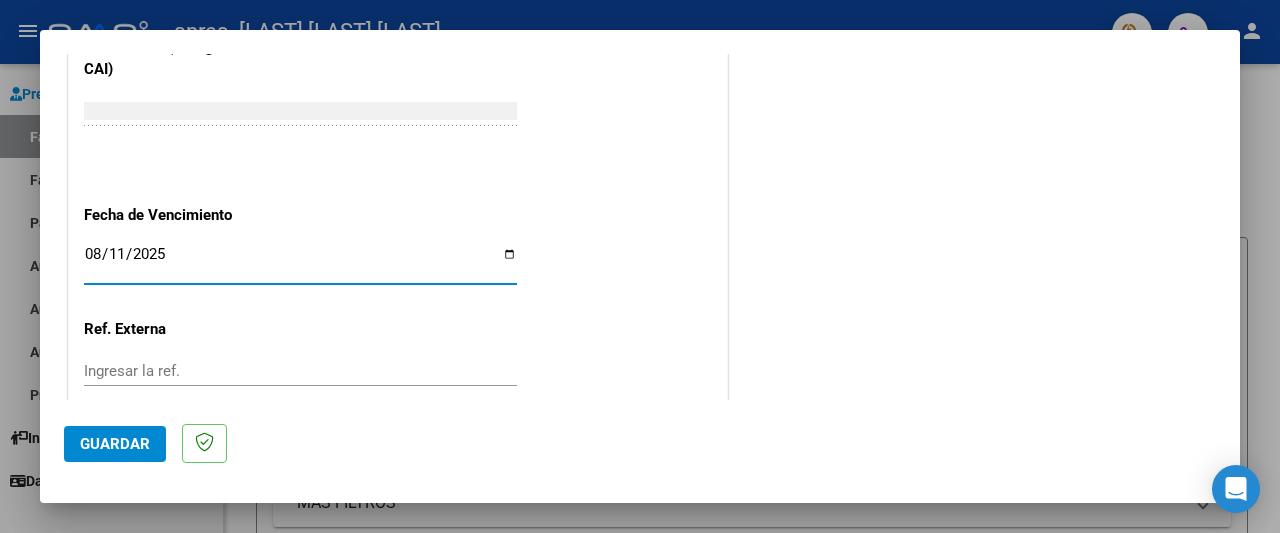 click on "CUIT  *   [ID] Ingresar CUIT  ANALISIS PRESTADOR  Area destinado * Integración Seleccionar Area Luego de guardar debe preaprobar la factura asociandola a un legajo de integración y subir la documentación respaldatoria (planilla de asistencia o ddjj para período de aislamiento)  Período de Prestación (Ej: 202305 para Mayo 2023    202507 Ingrese el Período de Prestación como indica el ejemplo   Comprobante Tipo * Factura C Seleccionar Tipo Punto de Venta  *   4 Ingresar el Nro.  Número  *   1321 Ingresar el Nro.  Monto  *   $ 111.335,49 Ingresar el monto  Fecha del Cpbt.  *   2025-08-01 Ingresar la fecha  CAE / CAEA (no ingrese CAI)    75303194809778 Ingresar el CAE o CAEA (no ingrese CAI)  Fecha de Vencimiento    2025-08-11 Ingresar la fecha  Ref. Externa    Ingresar la ref.  N° Liquidación    Ingresar el N° Liquidación" at bounding box center (398, -235) 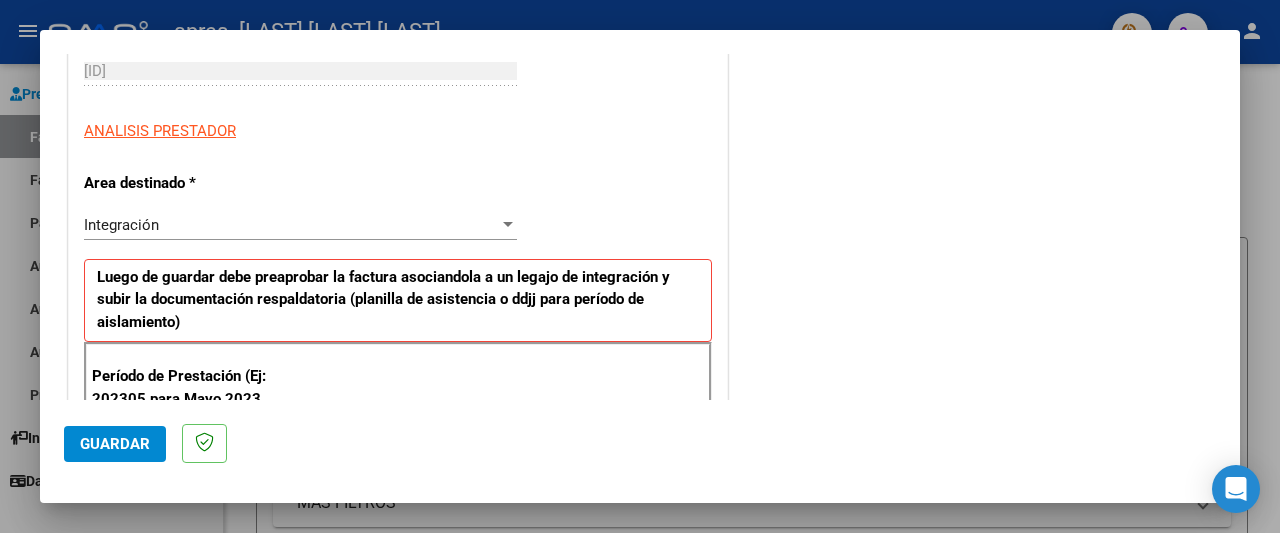 scroll, scrollTop: 312, scrollLeft: 0, axis: vertical 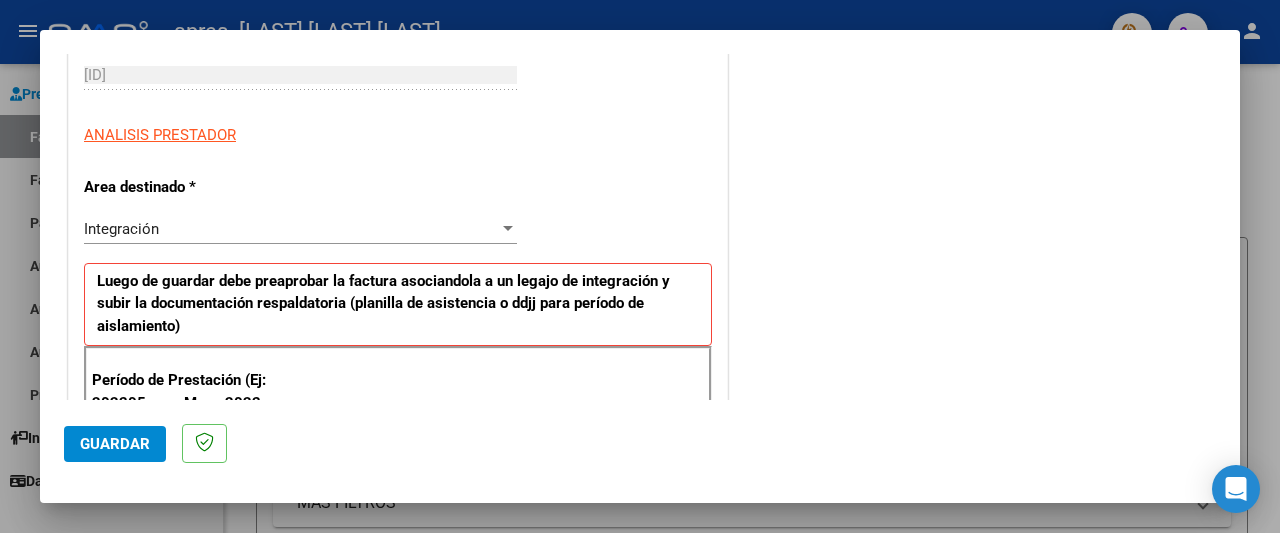 click on "Guardar" 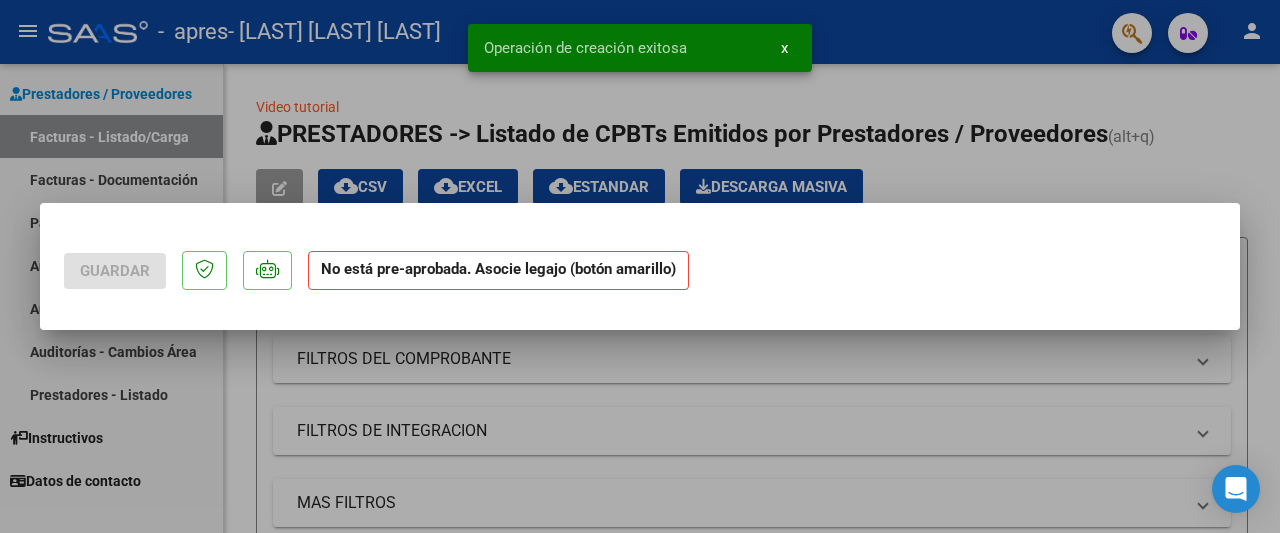 scroll, scrollTop: 0, scrollLeft: 0, axis: both 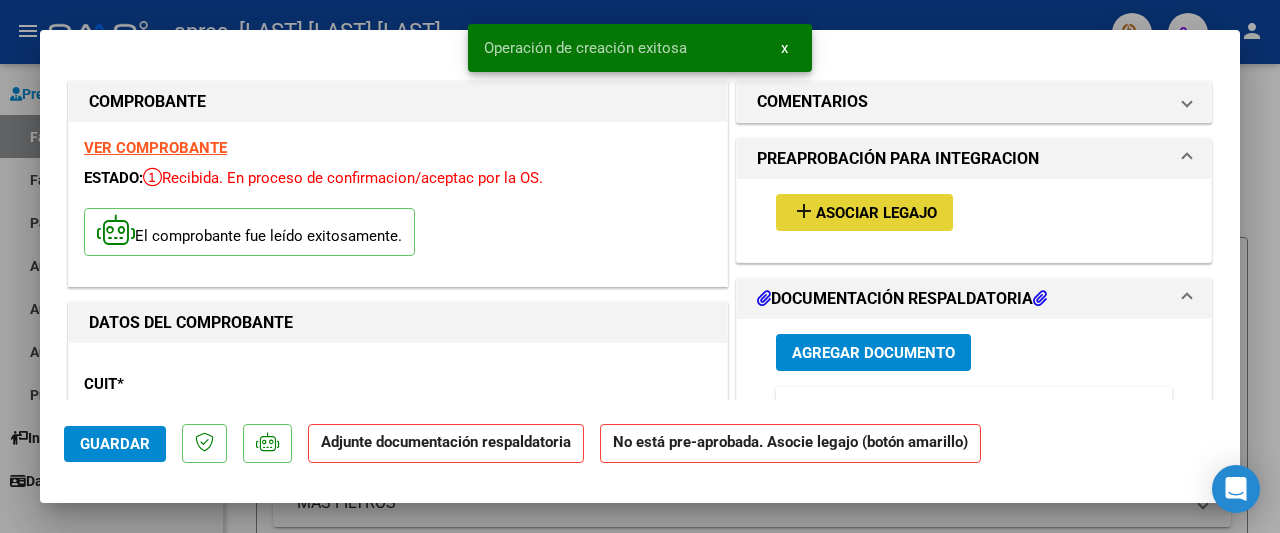 click on "Asociar Legajo" at bounding box center [876, 213] 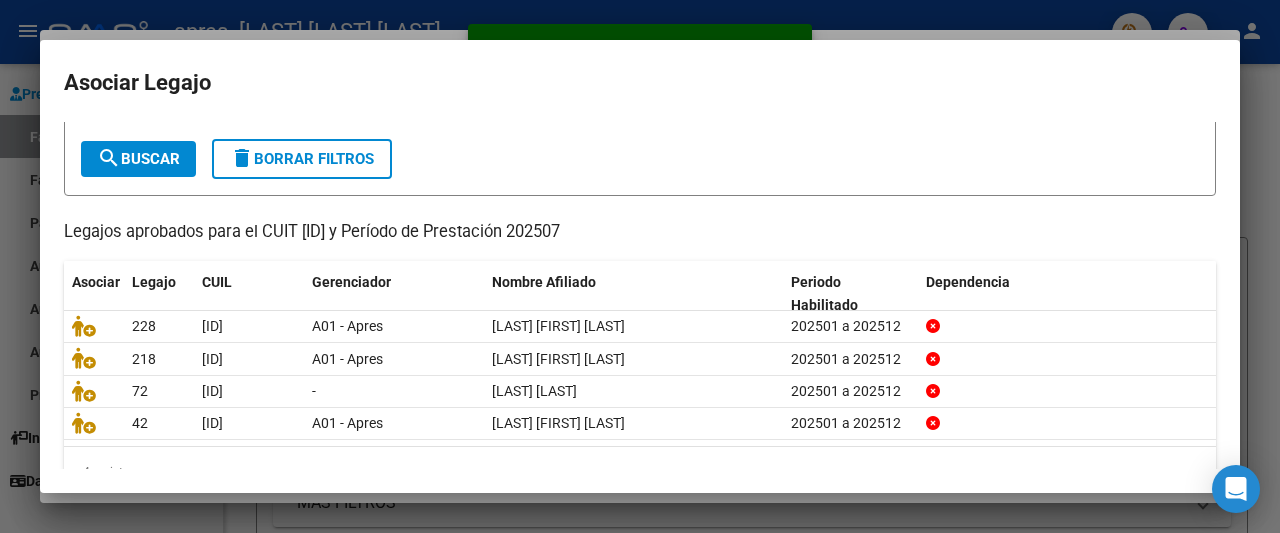 scroll, scrollTop: 137, scrollLeft: 0, axis: vertical 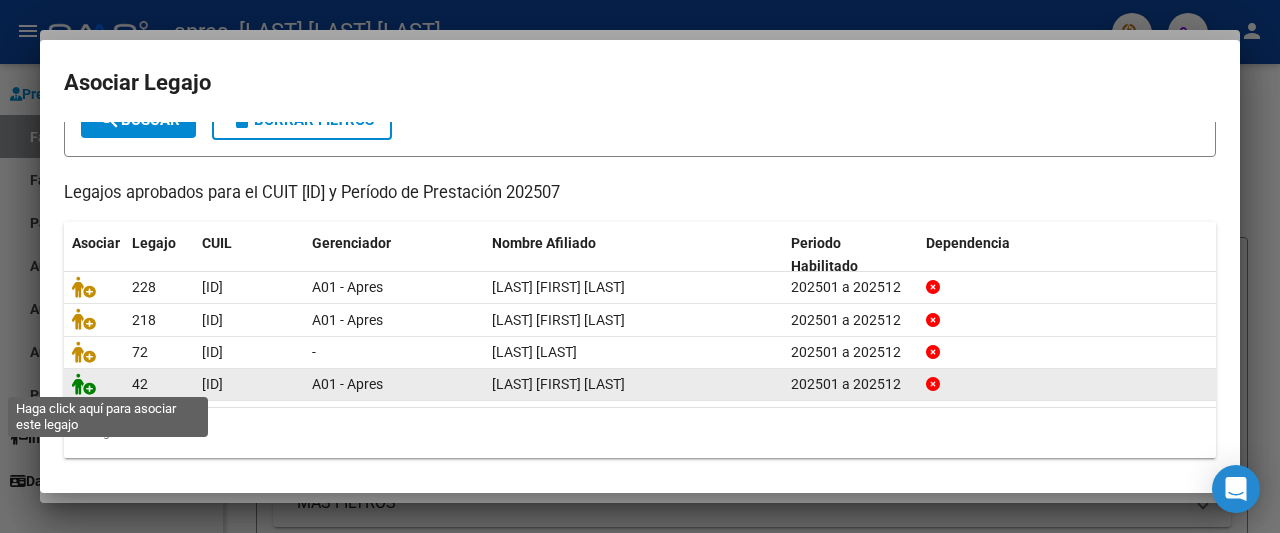 click 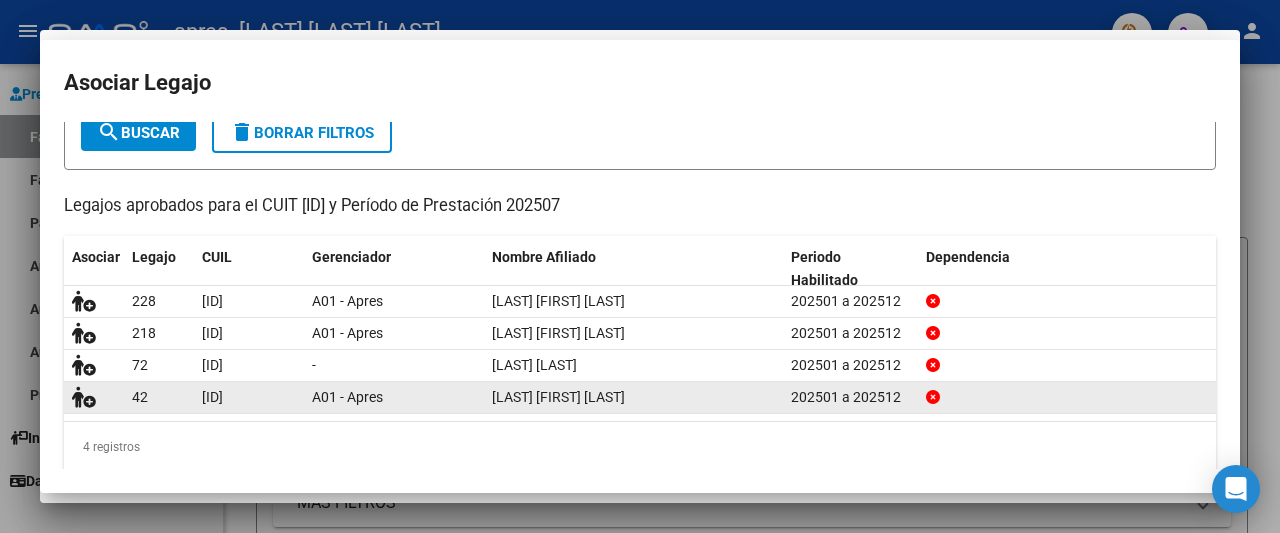 scroll, scrollTop: 0, scrollLeft: 0, axis: both 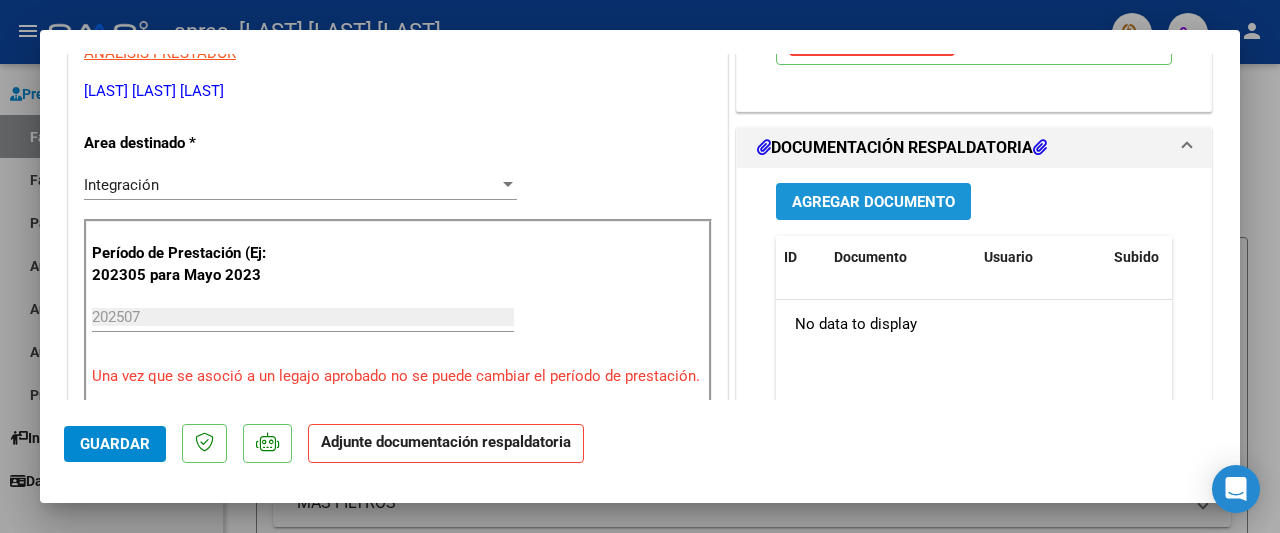 click on "Agregar Documento" at bounding box center [873, 202] 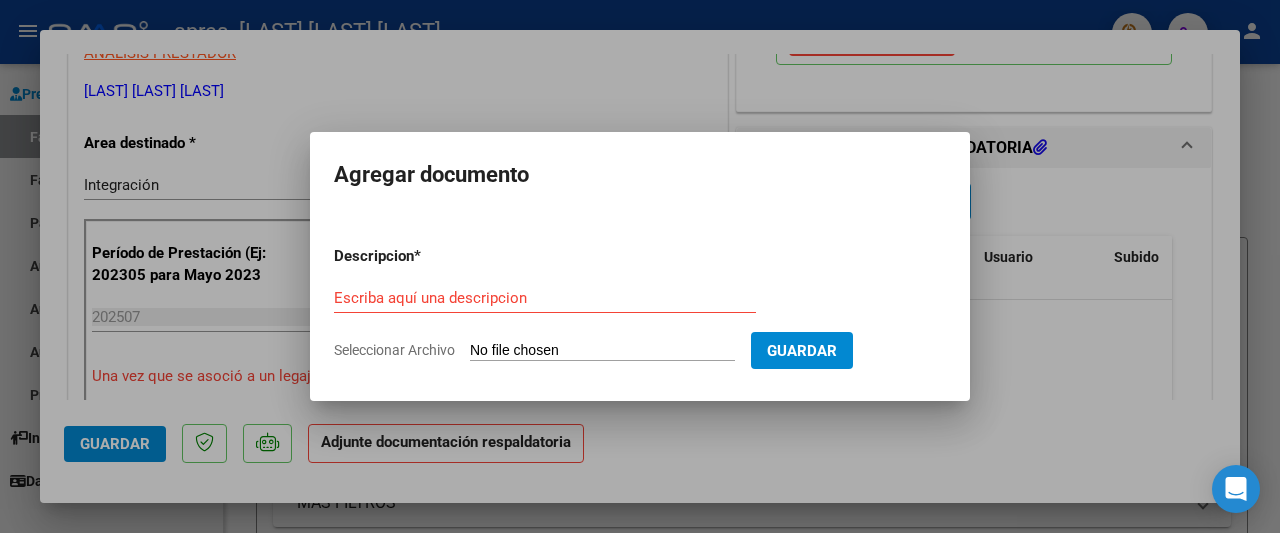 click on "Seleccionar Archivo" at bounding box center (602, 351) 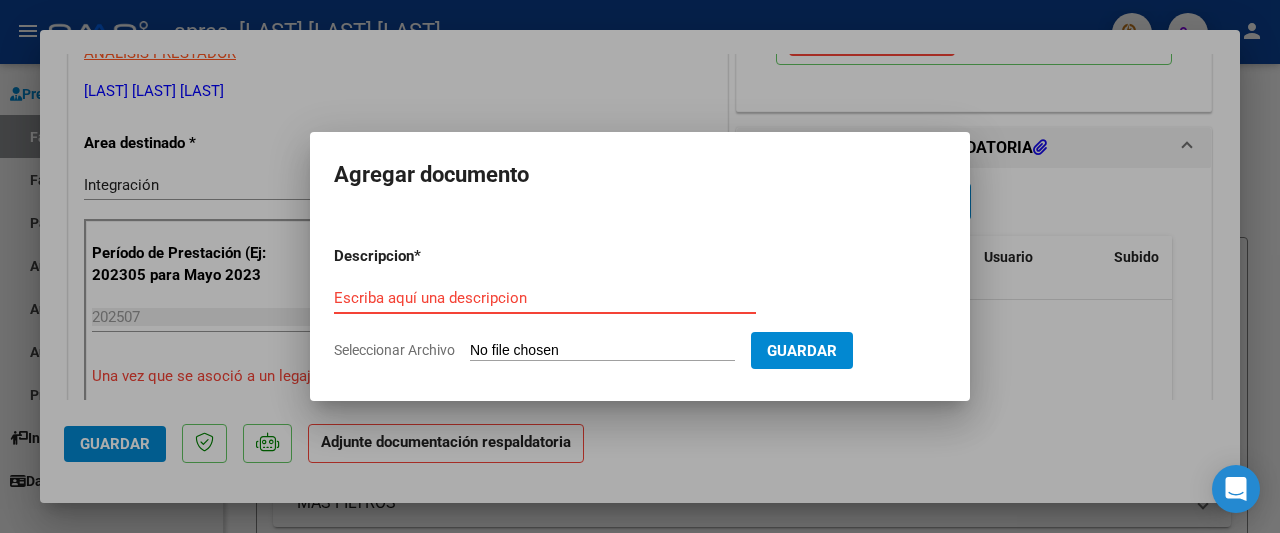 click on "Escriba aquí una descripcion" at bounding box center (545, 298) 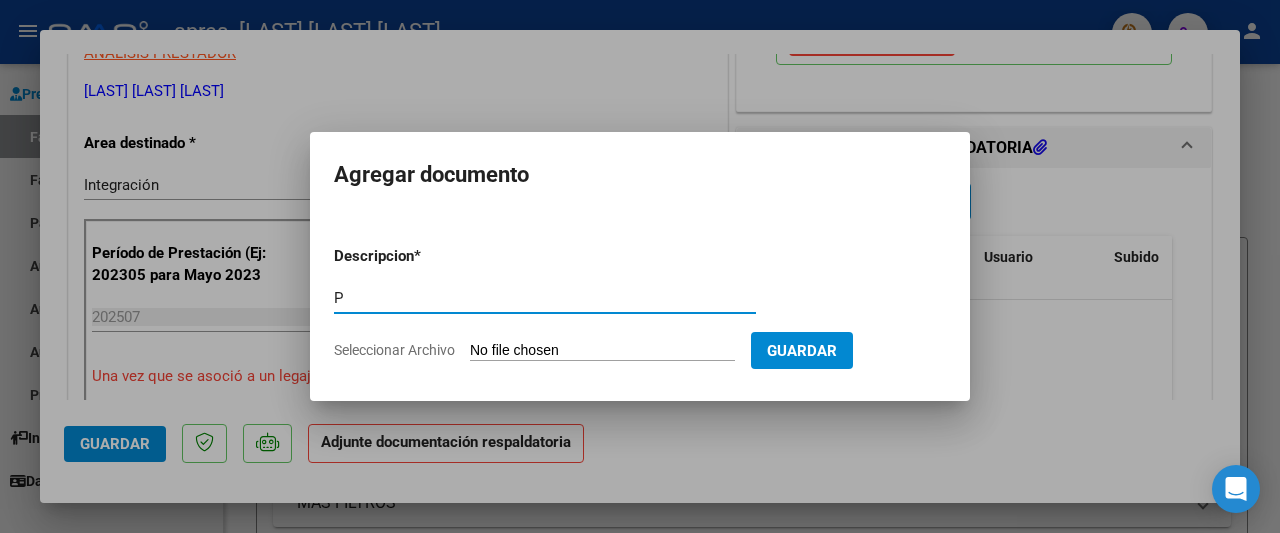 type on "C:\fakepath\2025-07 [LAST] PLANILLA DE ASISTENCIA.pdf" 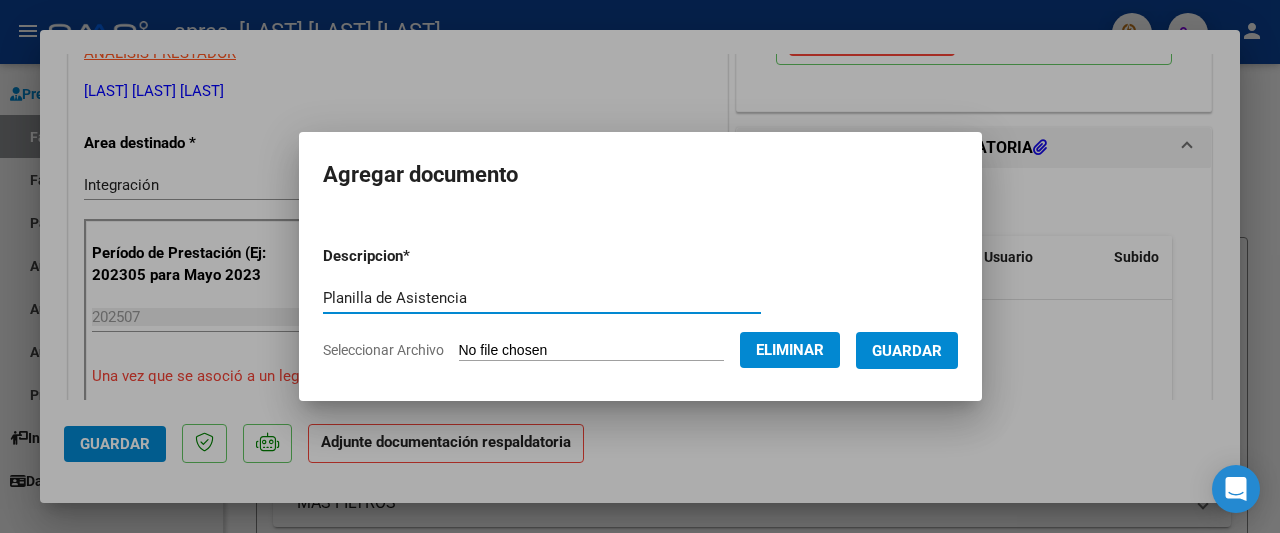 type on "Planilla de Asistencia" 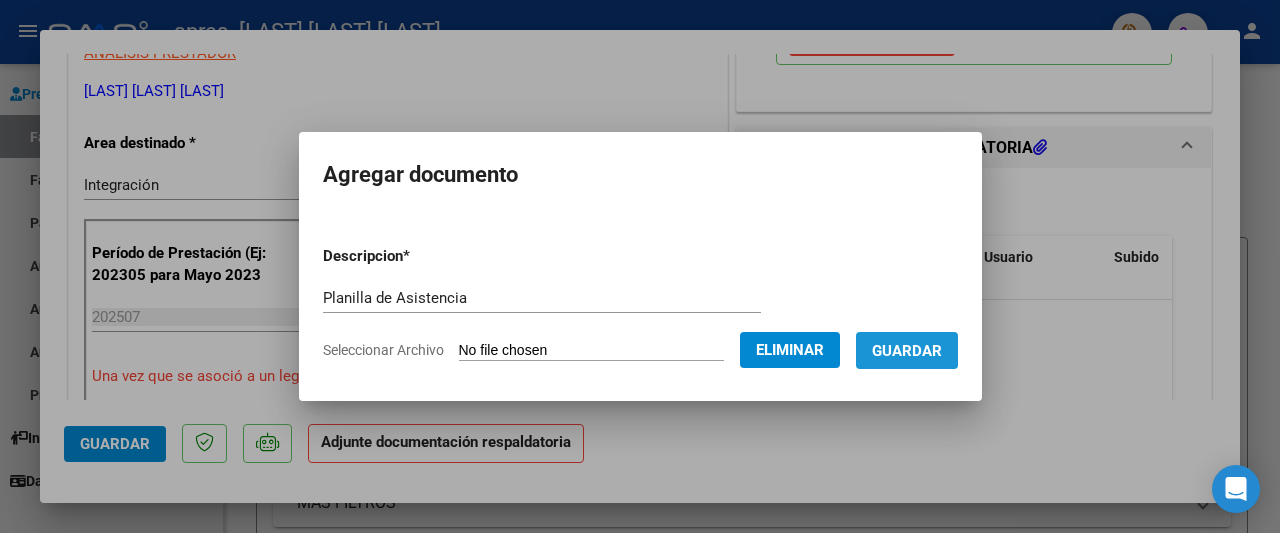 click on "Guardar" at bounding box center (907, 351) 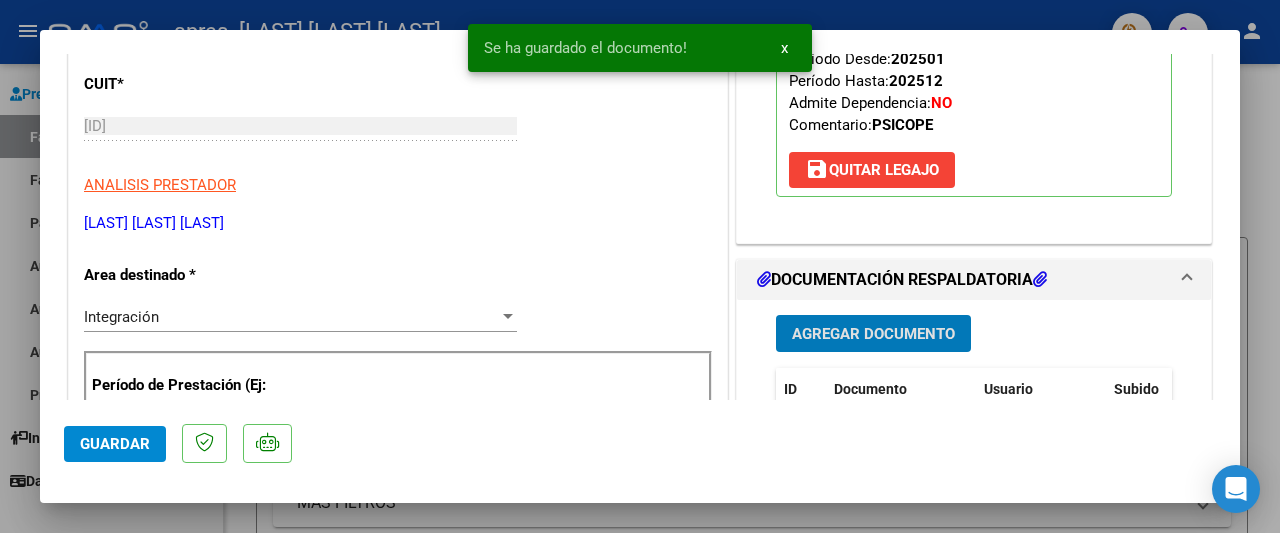 scroll, scrollTop: 432, scrollLeft: 0, axis: vertical 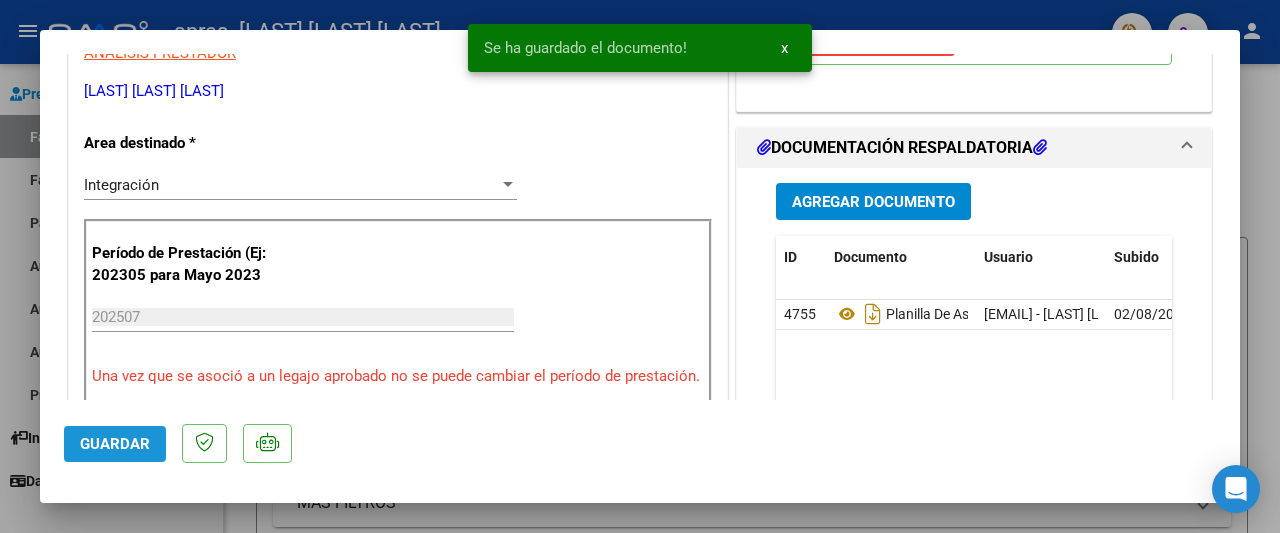 click on "Guardar" 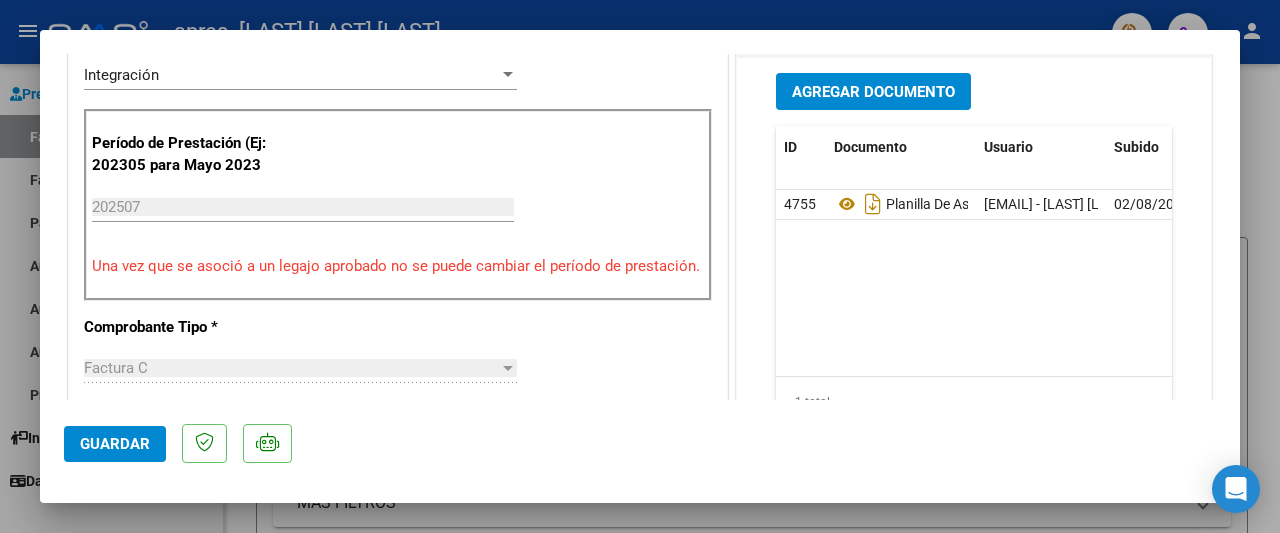 scroll, scrollTop: 540, scrollLeft: 0, axis: vertical 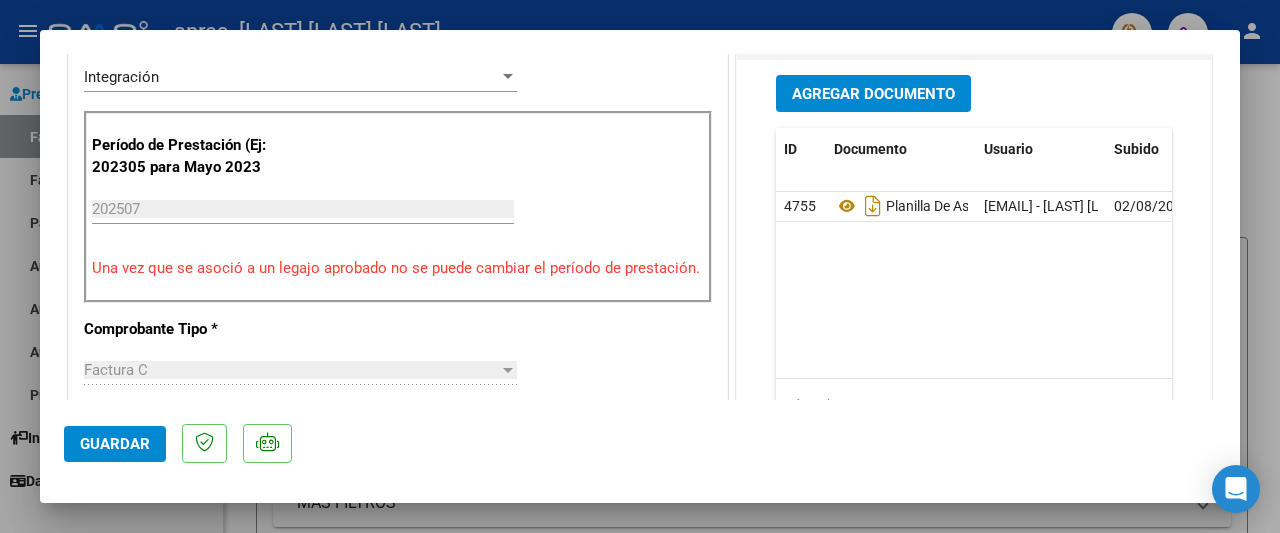 click at bounding box center (640, 266) 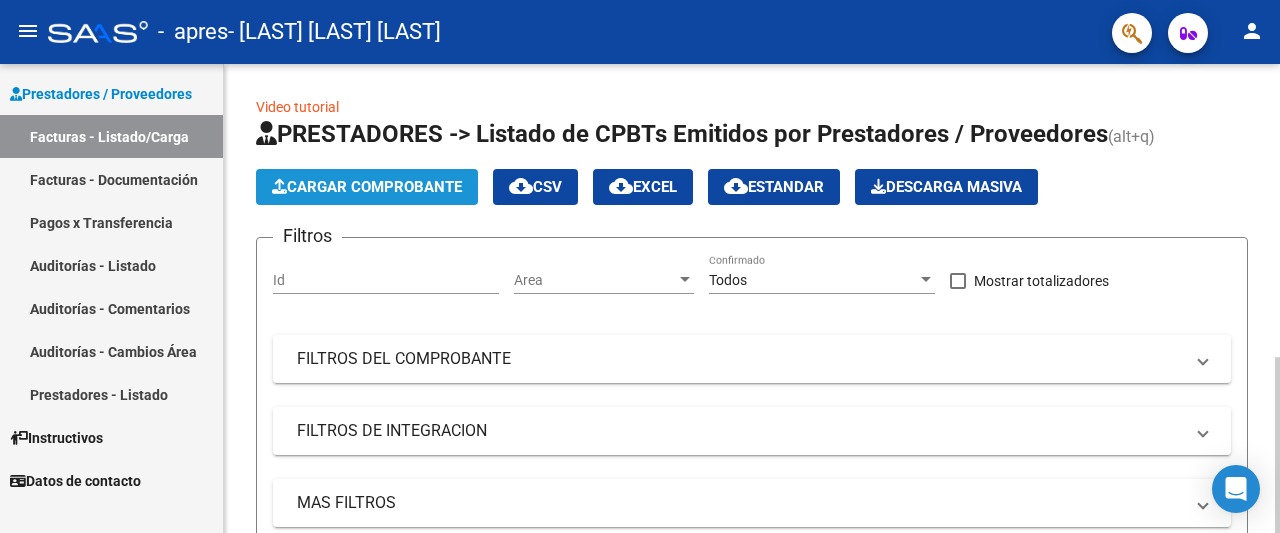 click on "Cargar Comprobante" 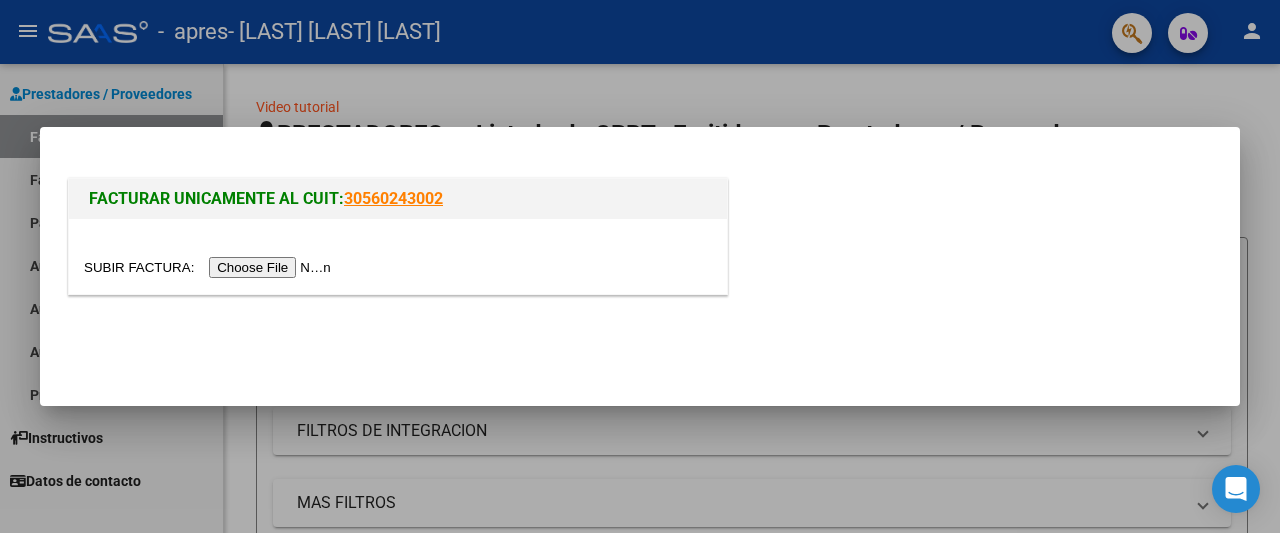 click at bounding box center [210, 267] 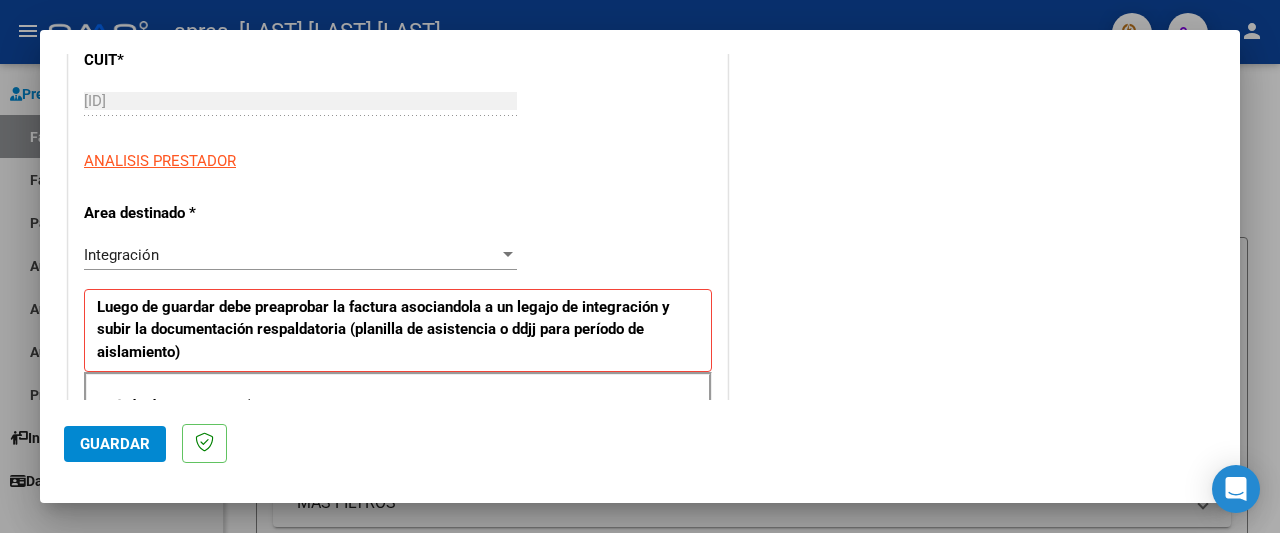 scroll, scrollTop: 432, scrollLeft: 0, axis: vertical 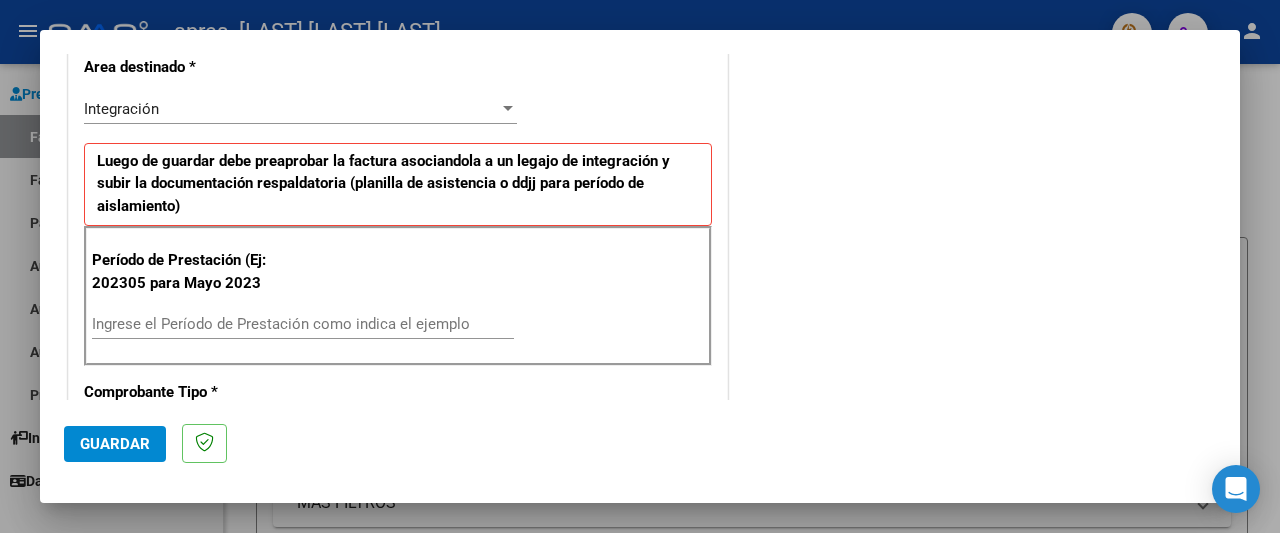 click on "Ingrese el Período de Prestación como indica el ejemplo" at bounding box center (303, 324) 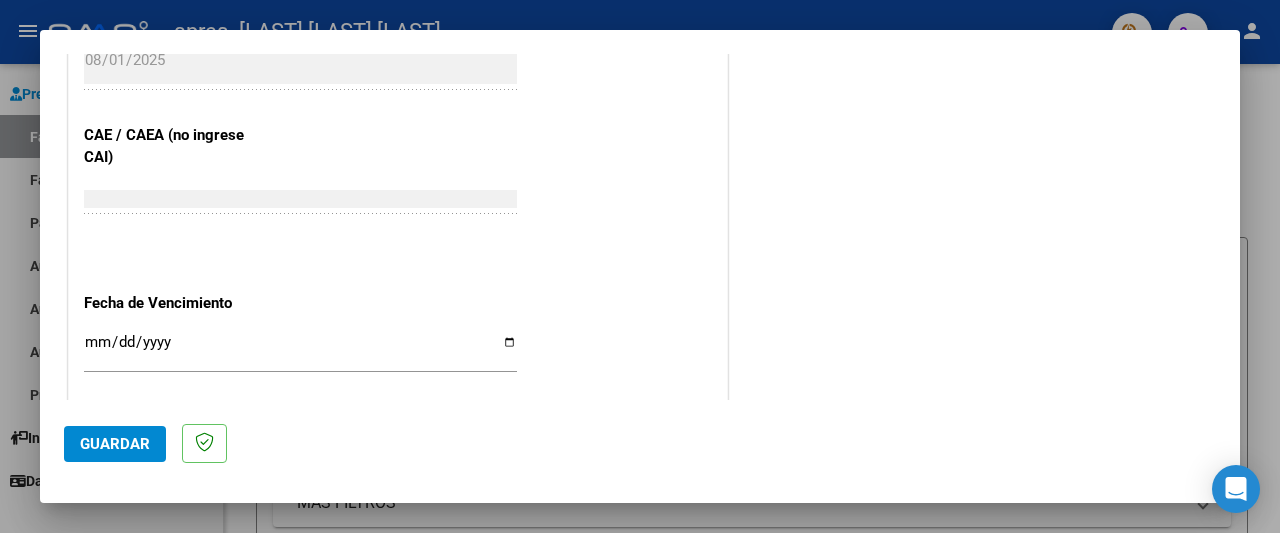 scroll, scrollTop: 1392, scrollLeft: 0, axis: vertical 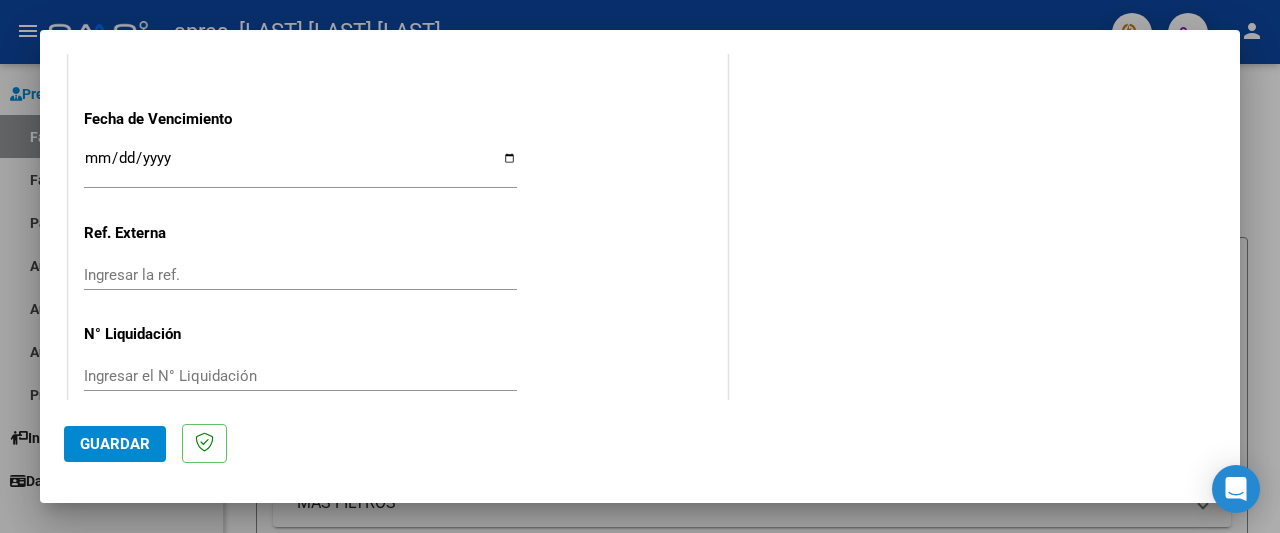 type on "202507" 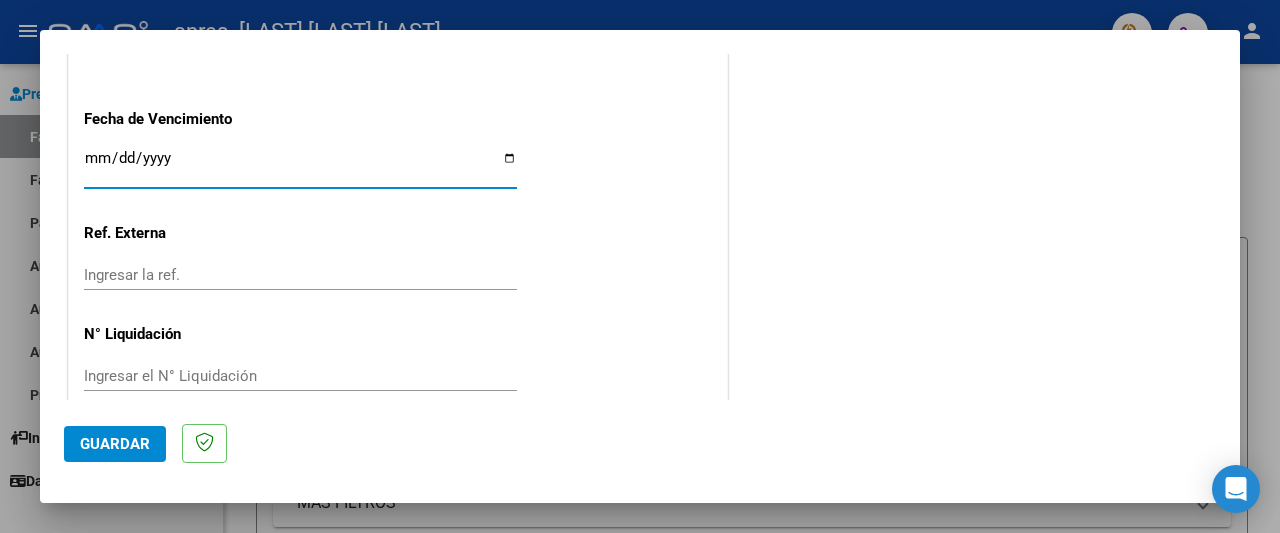 click on "Ingresar la fecha" at bounding box center (300, 166) 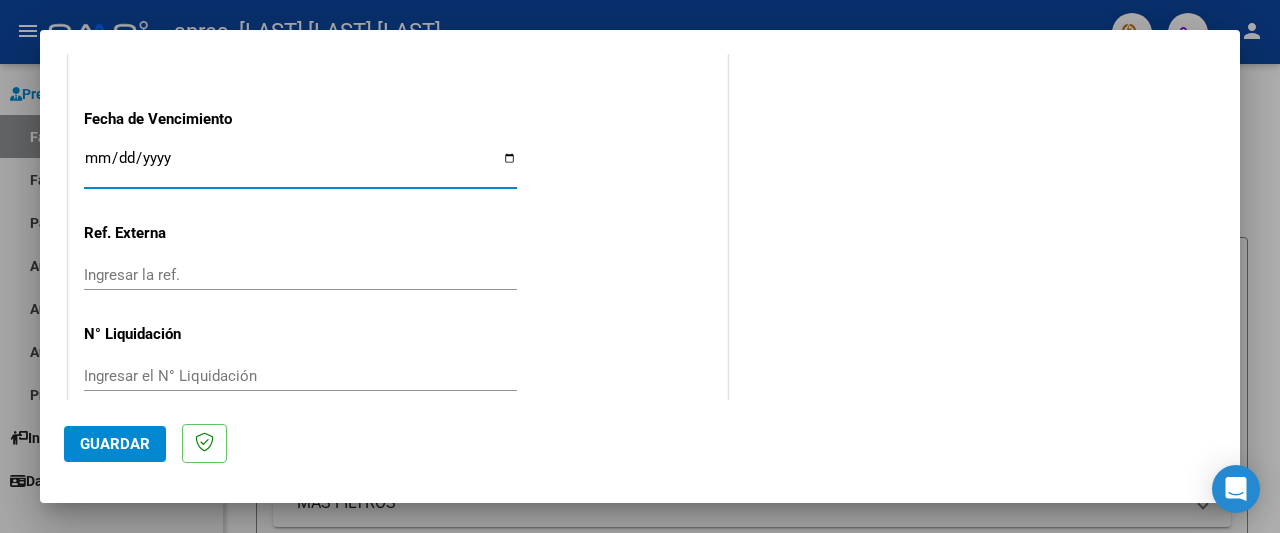 type on "2025-08-11" 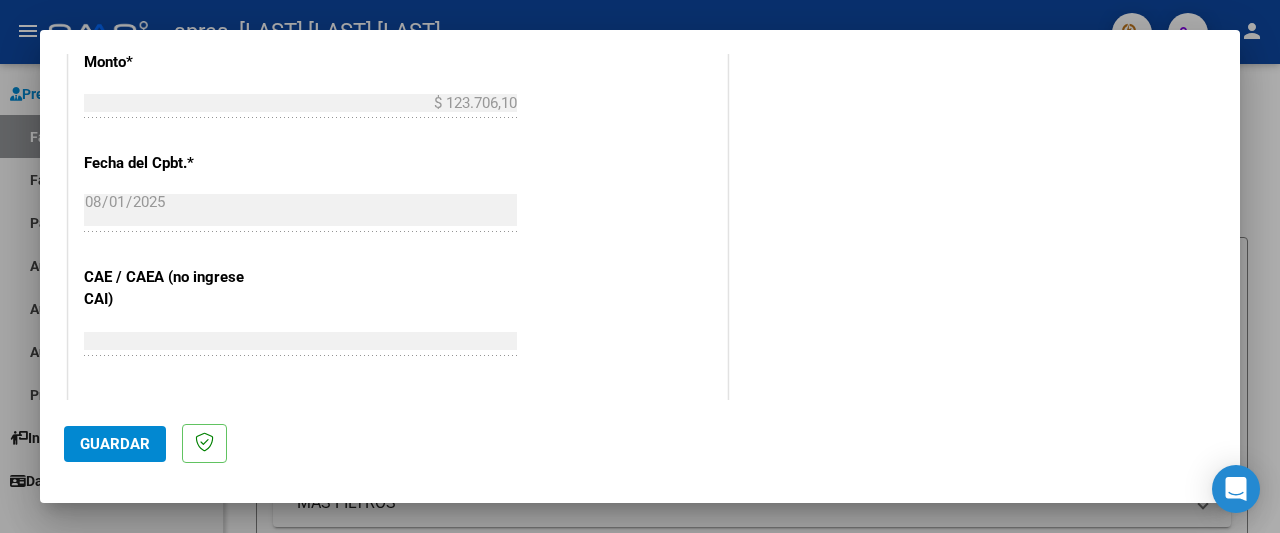 scroll, scrollTop: 1068, scrollLeft: 0, axis: vertical 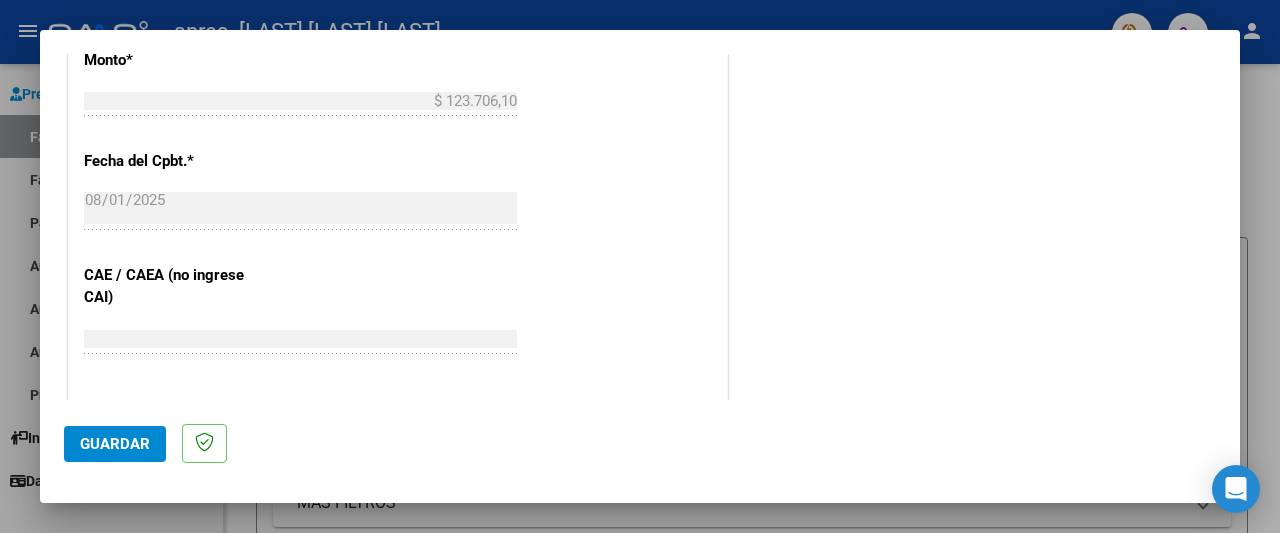 click on "Guardar" 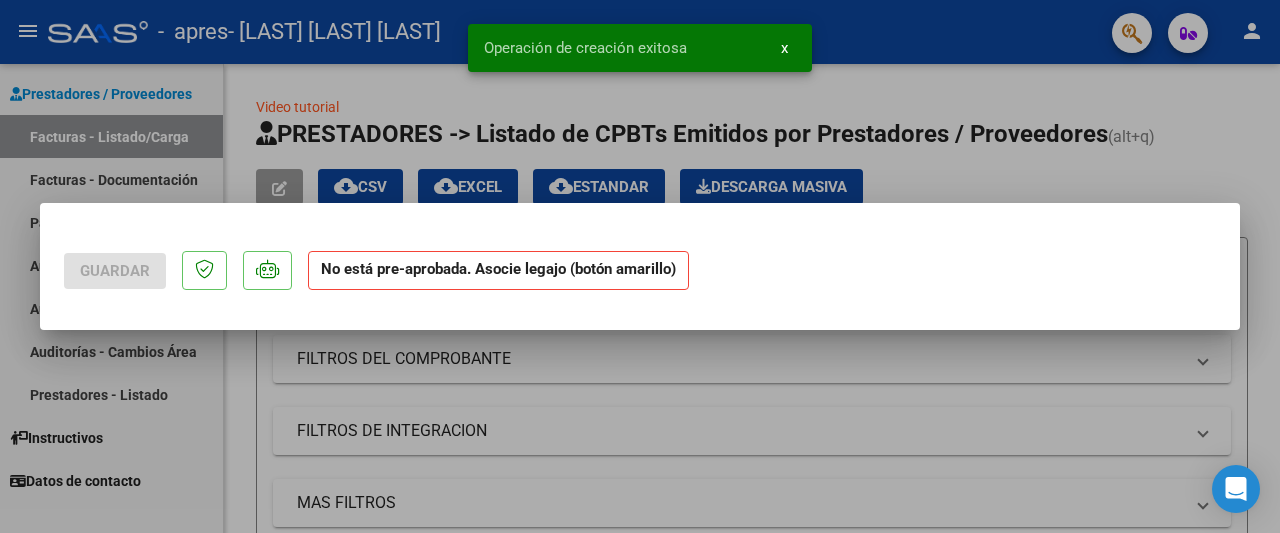 scroll, scrollTop: 0, scrollLeft: 0, axis: both 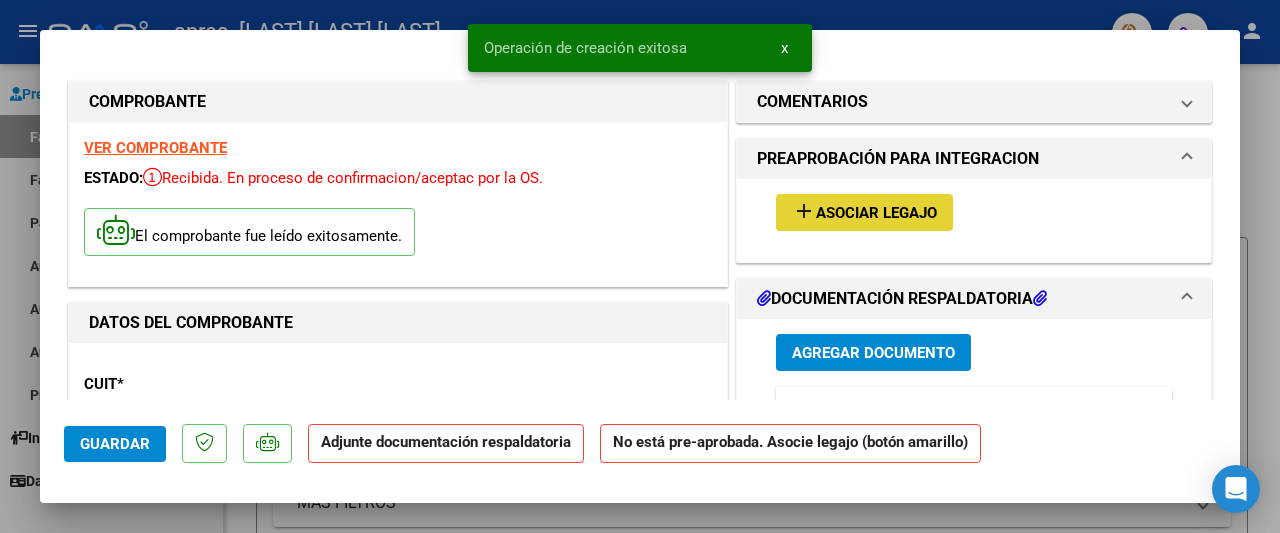 click on "Asociar Legajo" at bounding box center (876, 213) 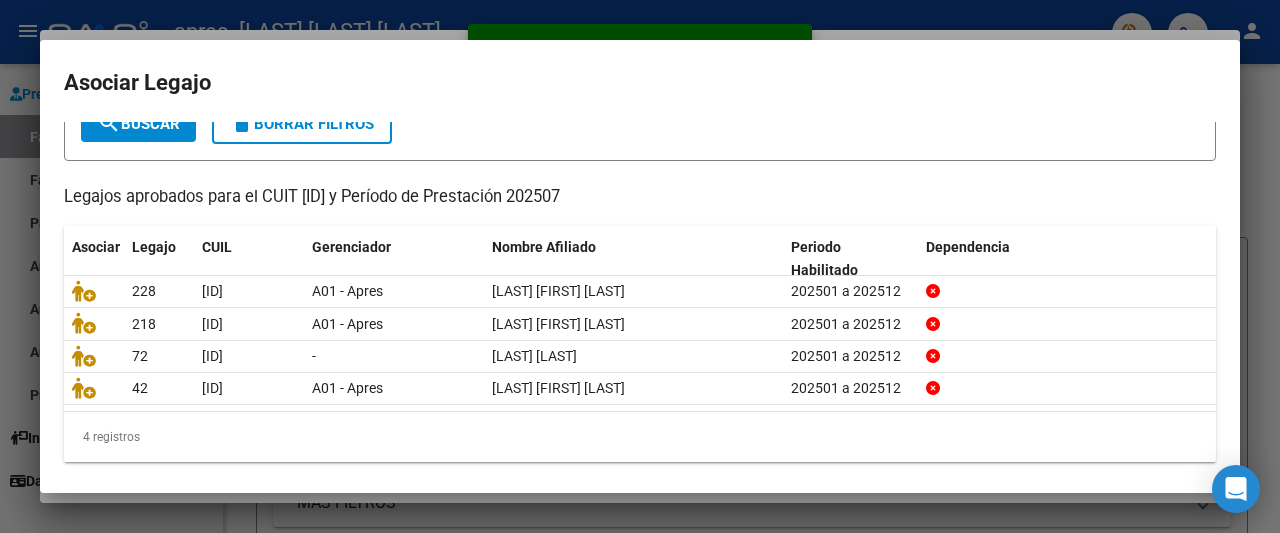 scroll, scrollTop: 137, scrollLeft: 0, axis: vertical 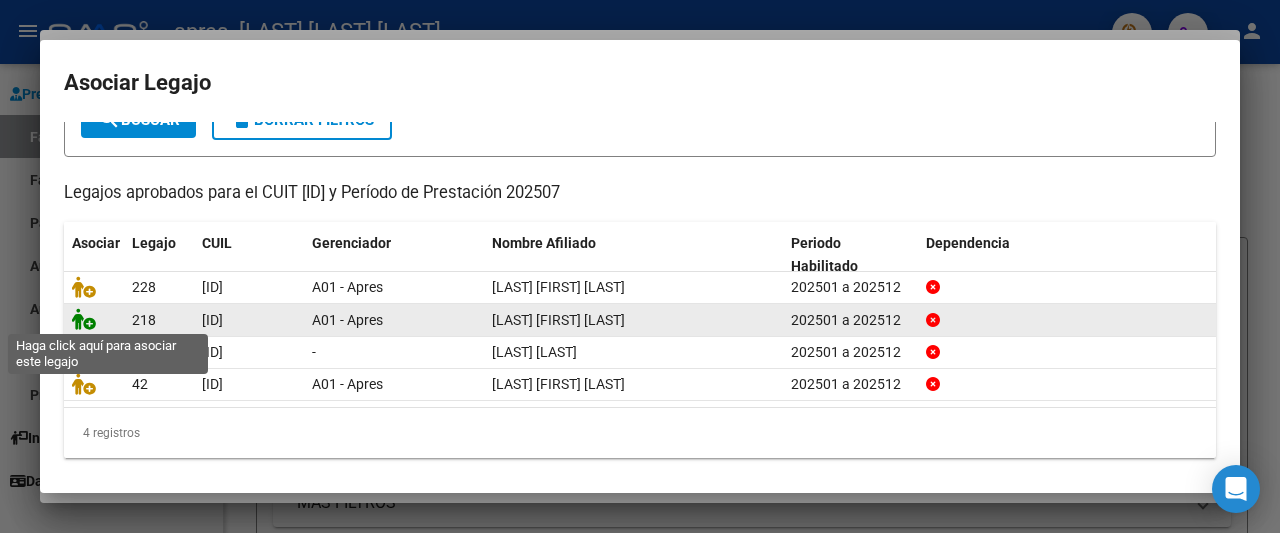 click 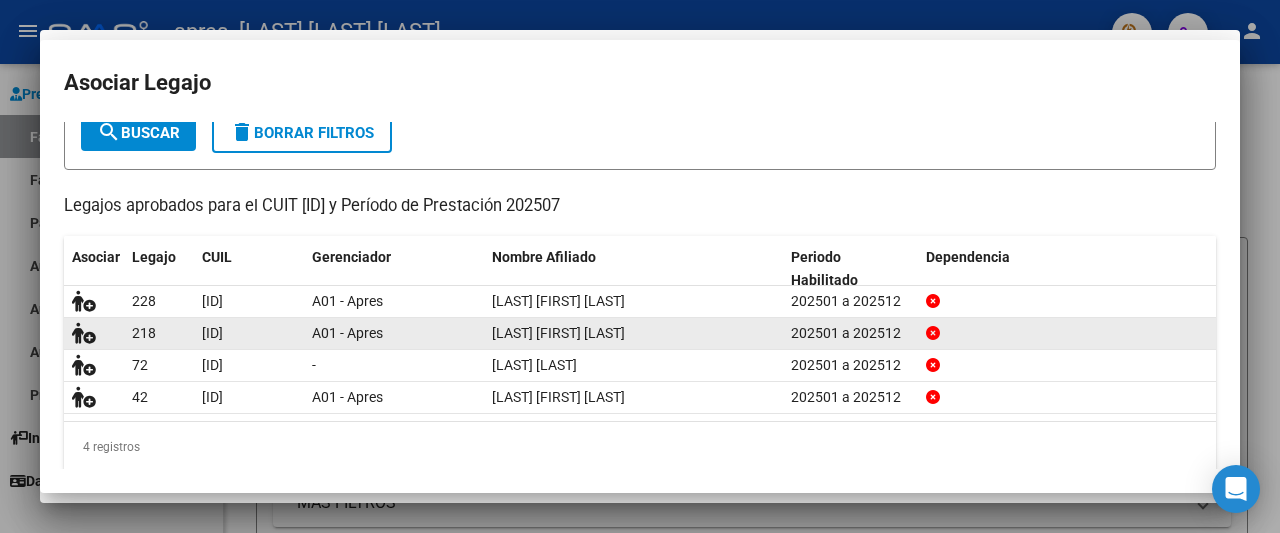 scroll, scrollTop: 0, scrollLeft: 0, axis: both 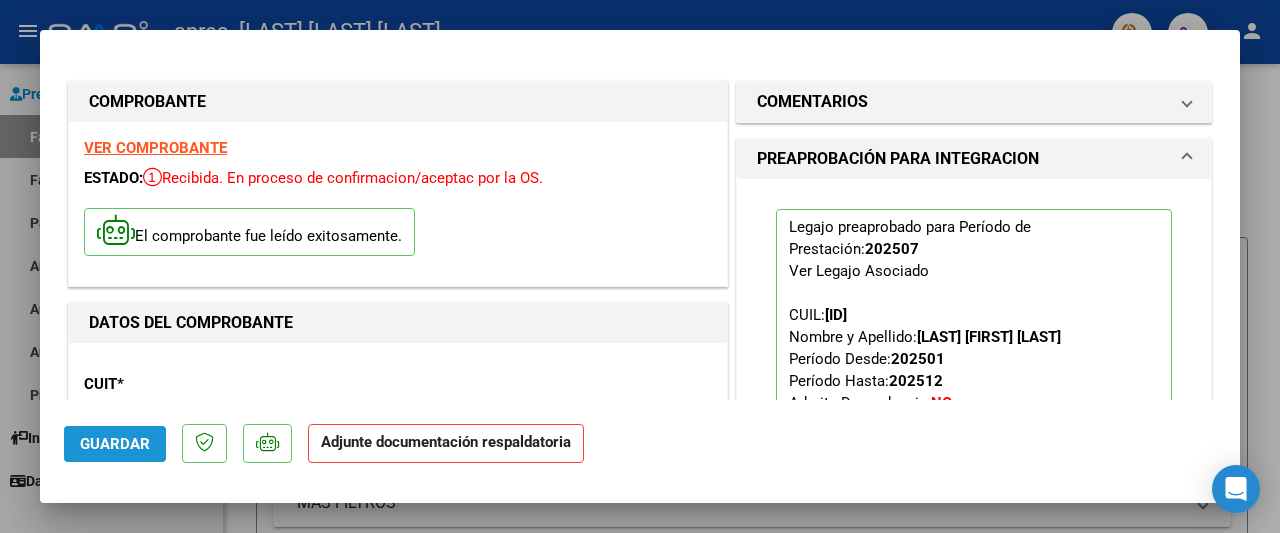 click on "Guardar" 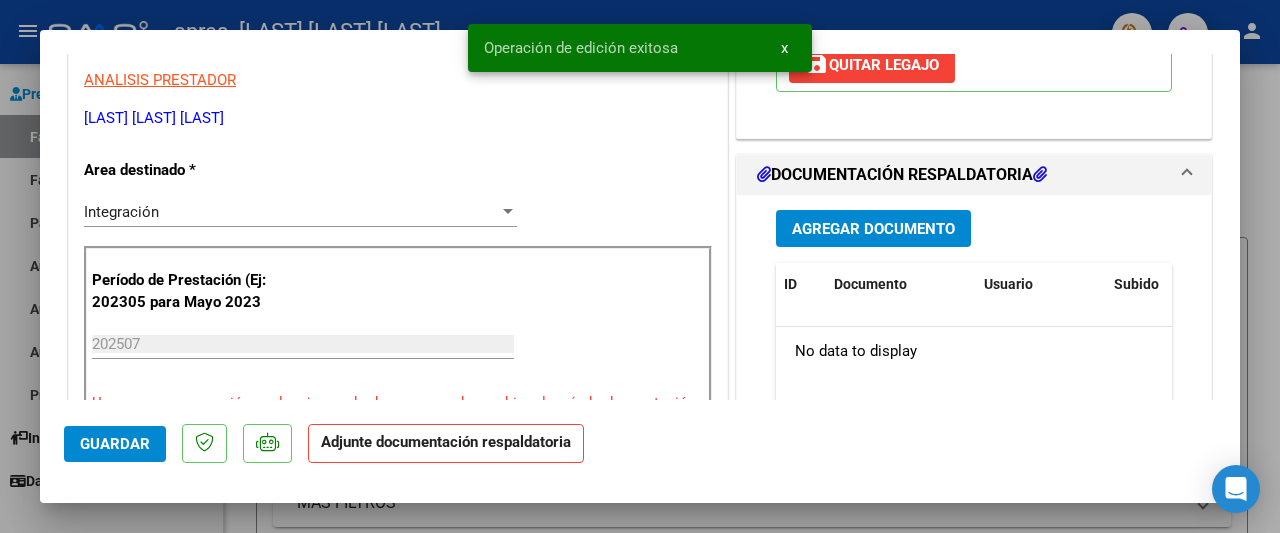 scroll, scrollTop: 540, scrollLeft: 0, axis: vertical 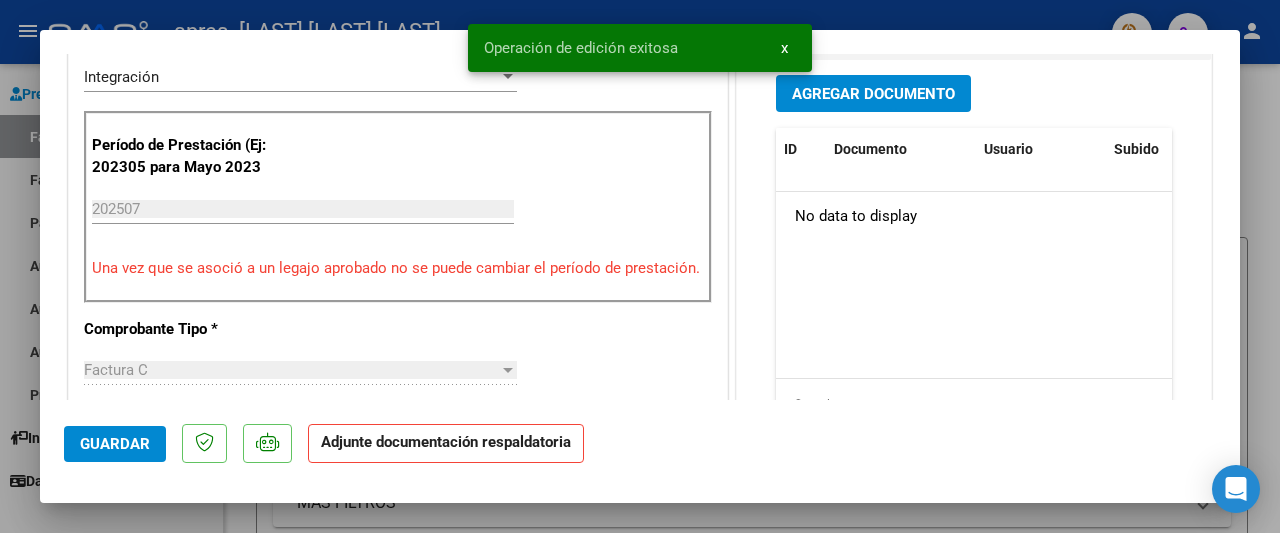 click on "Agregar Documento" at bounding box center (873, 94) 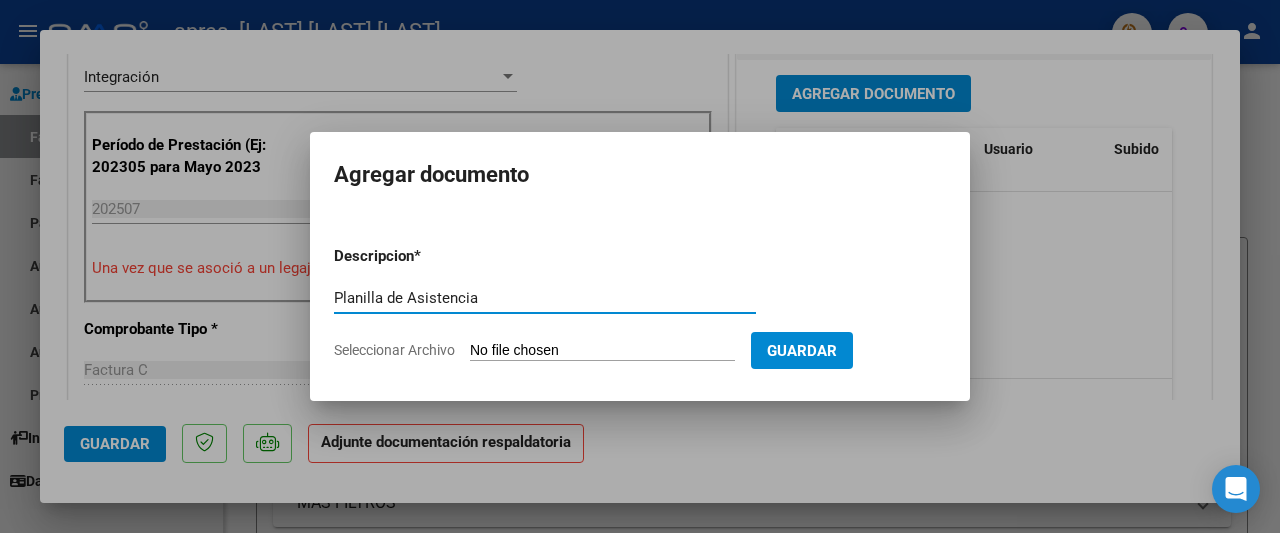 type on "Planilla de Asistencia" 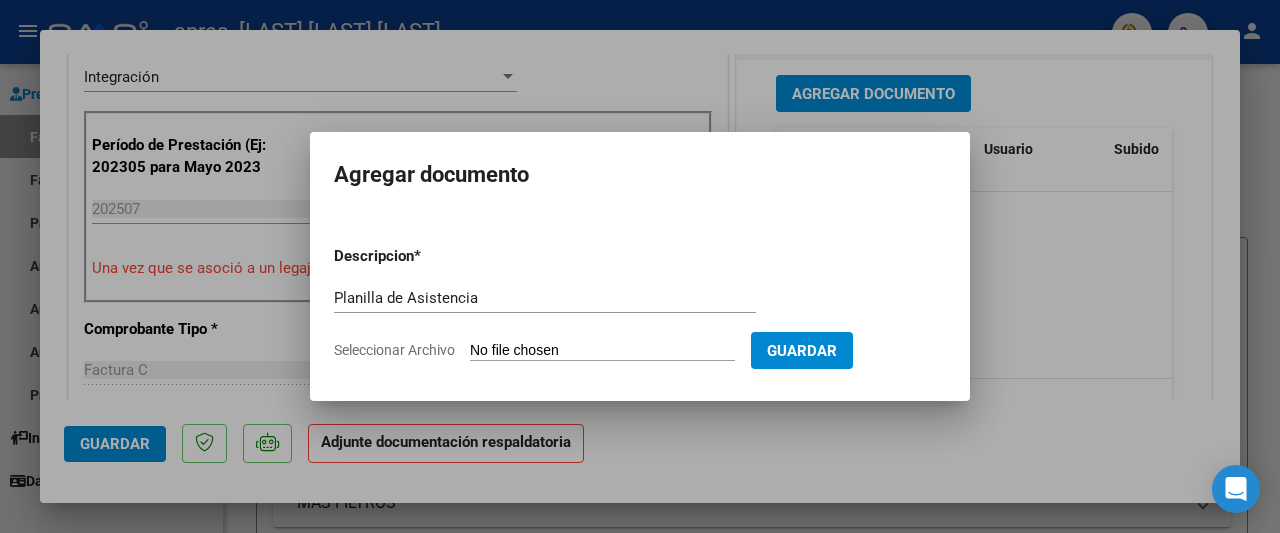 type on "C:\fakepath\2025-07 [LAST] PLANILLA DE ASISTENCIA.pdf" 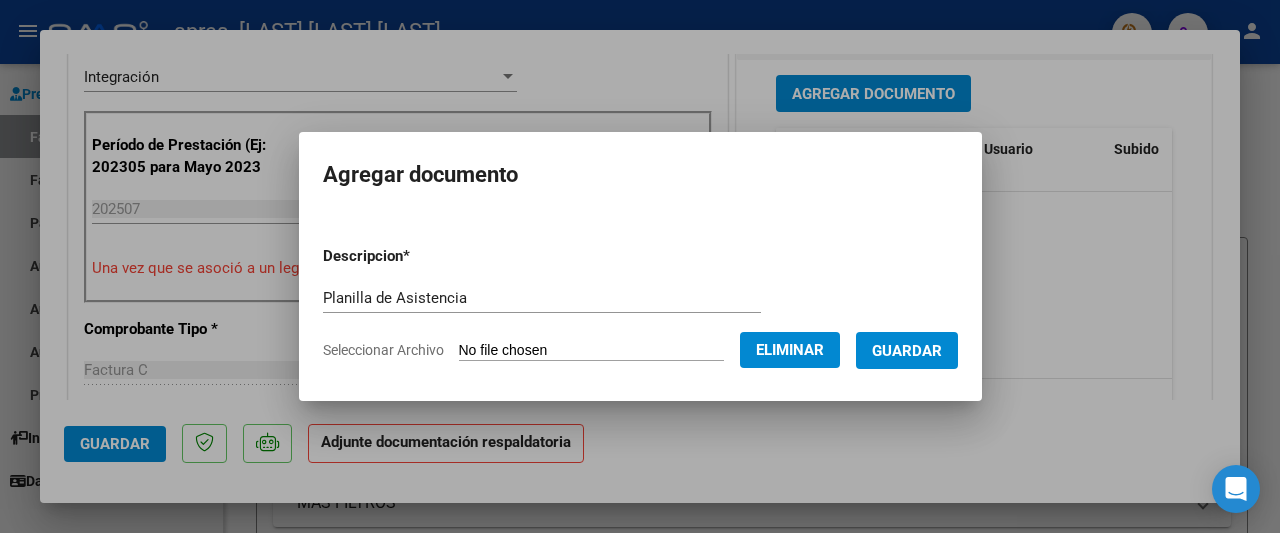 click on "Guardar" at bounding box center (907, 351) 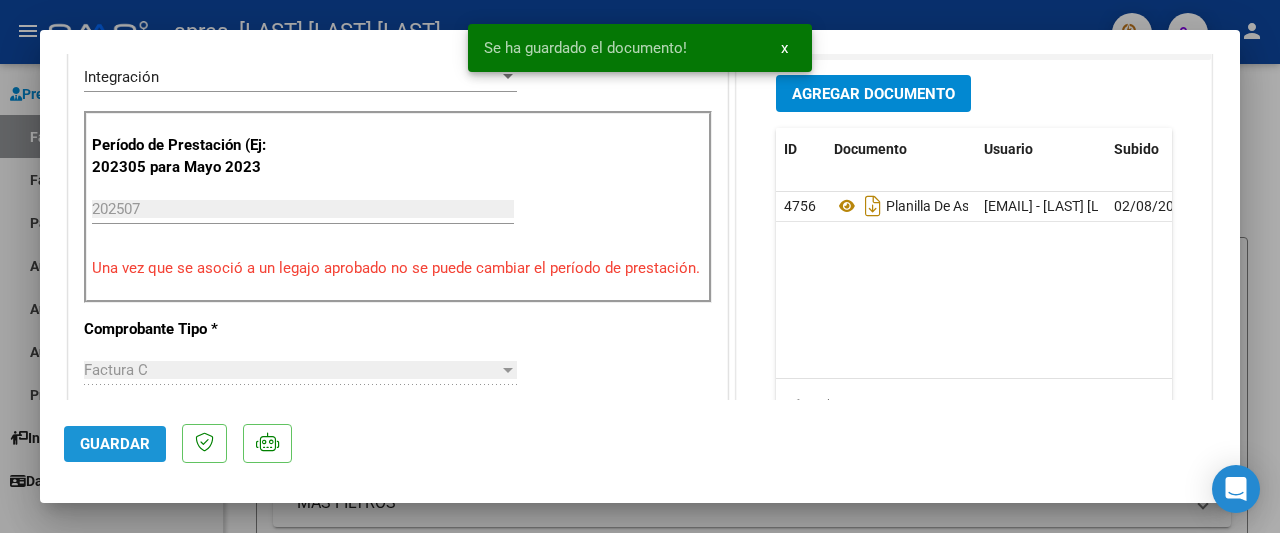click on "Guardar" 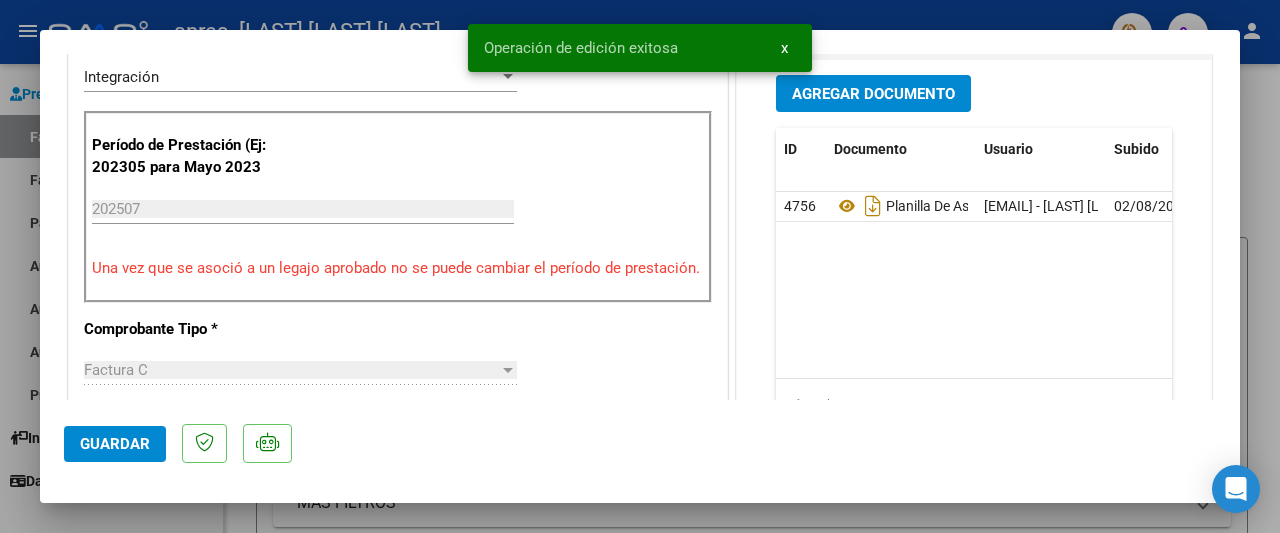 click at bounding box center [640, 266] 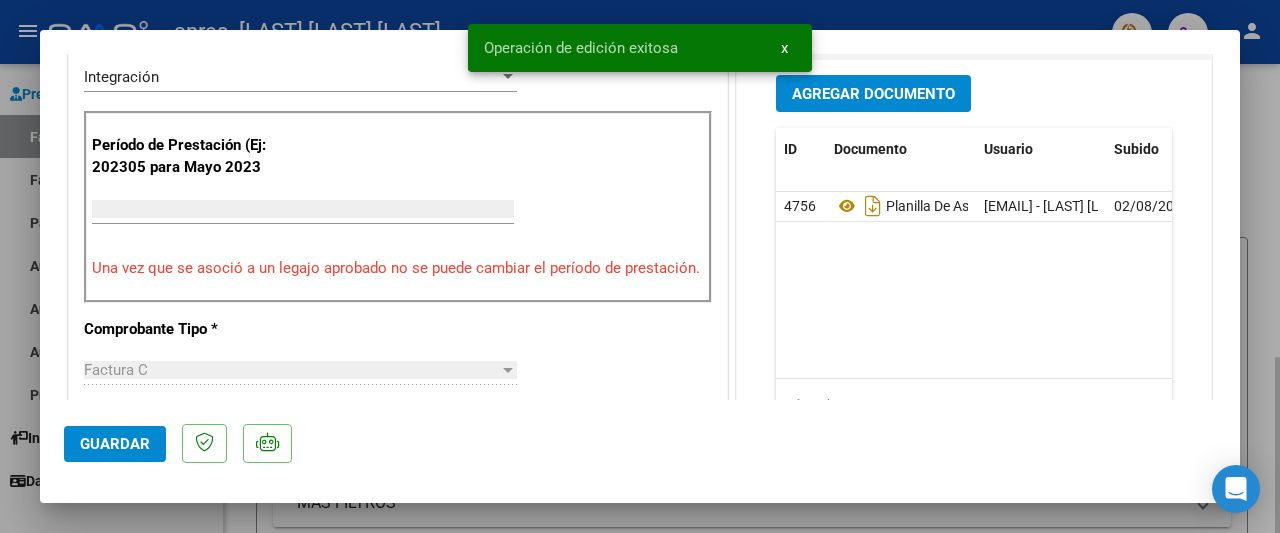 scroll, scrollTop: 0, scrollLeft: 0, axis: both 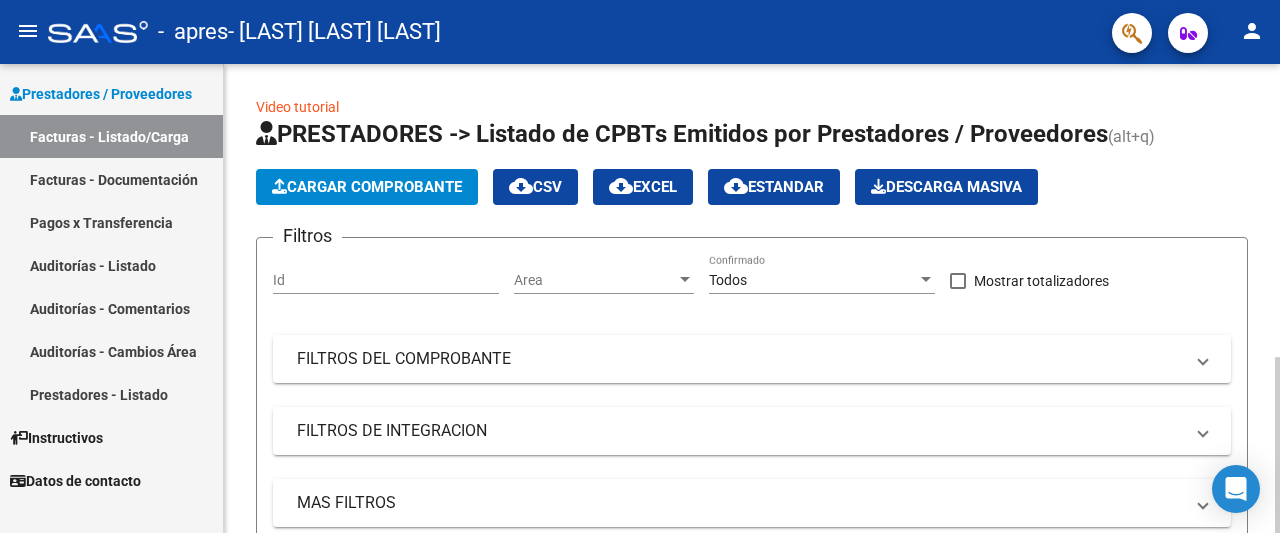 click on "Cargar Comprobante" 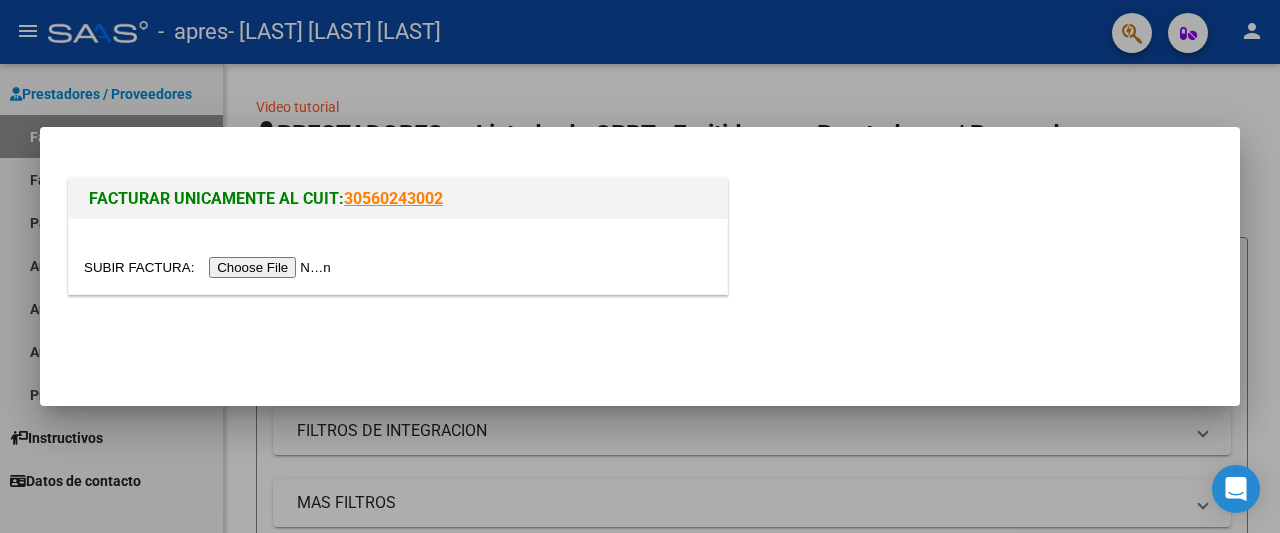 click at bounding box center (210, 267) 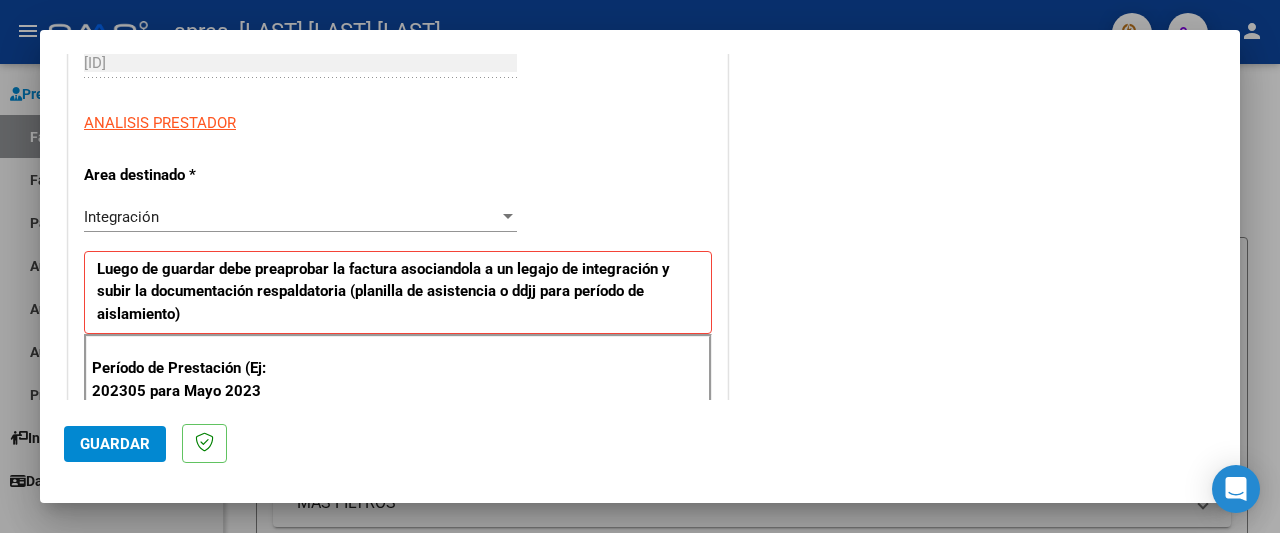 scroll, scrollTop: 432, scrollLeft: 0, axis: vertical 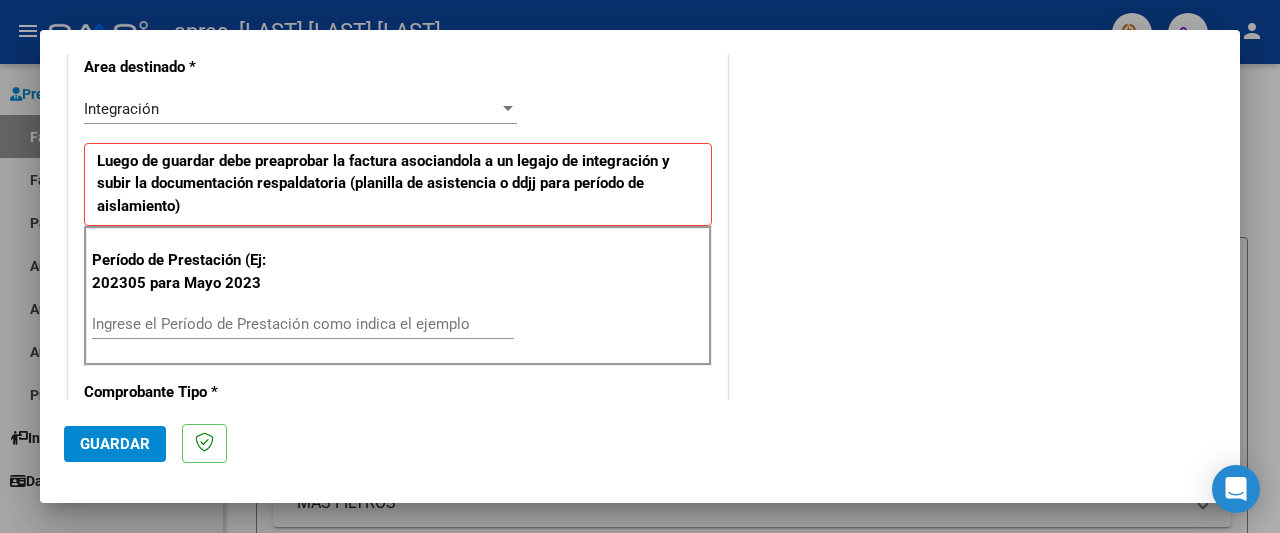 click on "Ingrese el Período de Prestación como indica el ejemplo" at bounding box center [303, 324] 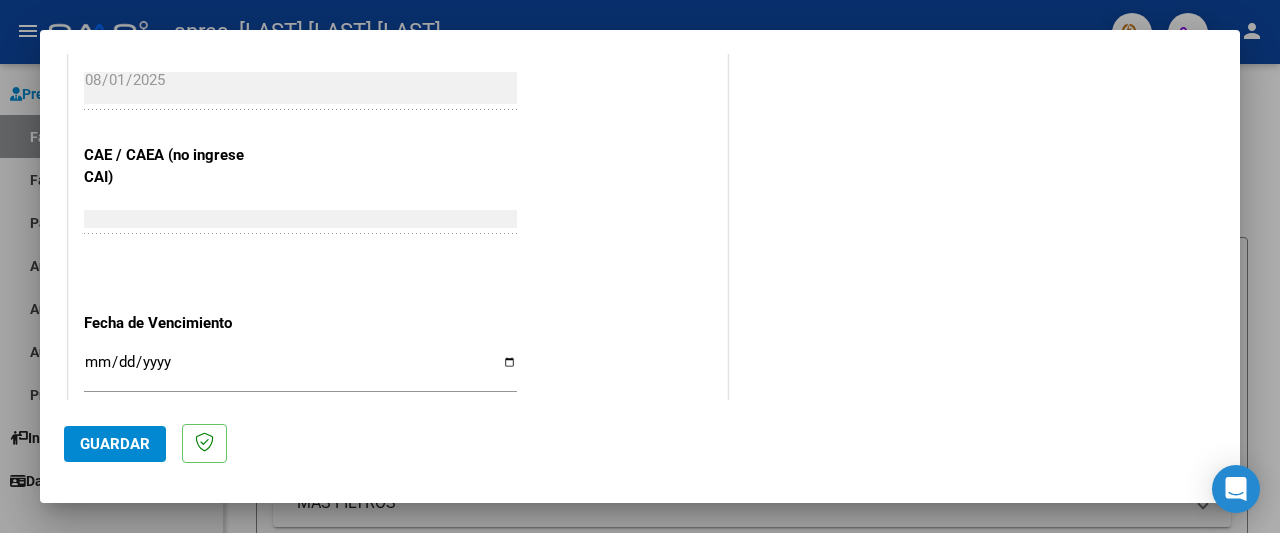 scroll, scrollTop: 1392, scrollLeft: 0, axis: vertical 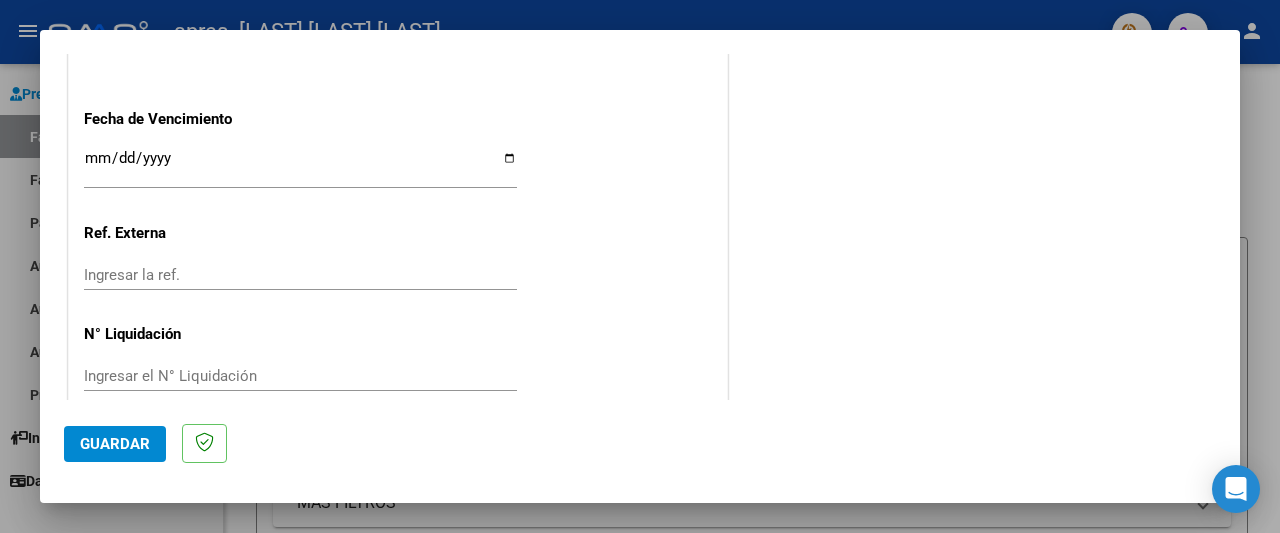 type on "202507" 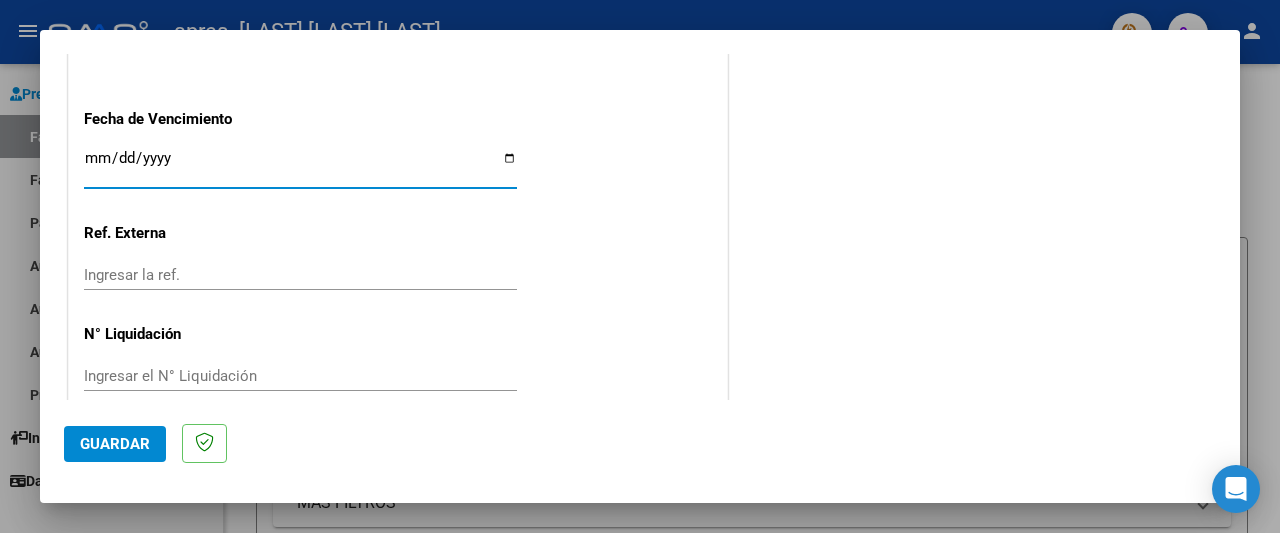 click on "Ingresar la fecha" at bounding box center [300, 166] 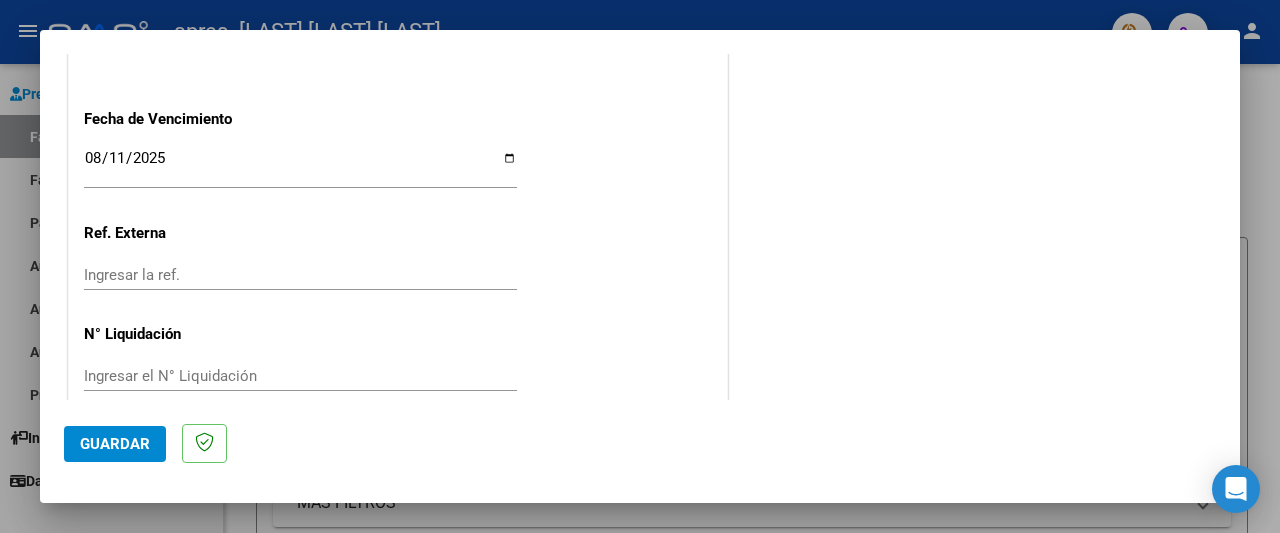 click on "CUIT  *   [ID] Ingresar CUIT  ANALISIS PRESTADOR  Area destinado * Integración Seleccionar Area Luego de guardar debe preaprobar la factura asociandola a un legajo de integración y subir la documentación respaldatoria (planilla de asistencia o ddjj para período de aislamiento)  Período de Prestación (Ej: 202305 para Mayo 2023    202507 Ingrese el Período de Prestación como indica el ejemplo   Comprobante Tipo * Factura C Seleccionar Tipo Punto de Venta  *   4 Ingresar el Nro.  Número  *   1323 Ingresar el Nro.  Monto  *   $ 111.335,49 Ingresar el monto  Fecha del Cpbt.  *   2025-08-01 Ingresar la fecha  CAE / CAEA (no ingrese CAI)    75303197265663 Ingresar el CAE o CAEA (no ingrese CAI)  Fecha de Vencimiento    2025-08-11 Ingresar la fecha  Ref. Externa    Ingresar la ref.  N° Liquidación    Ingresar el N° Liquidación" at bounding box center [398, -331] 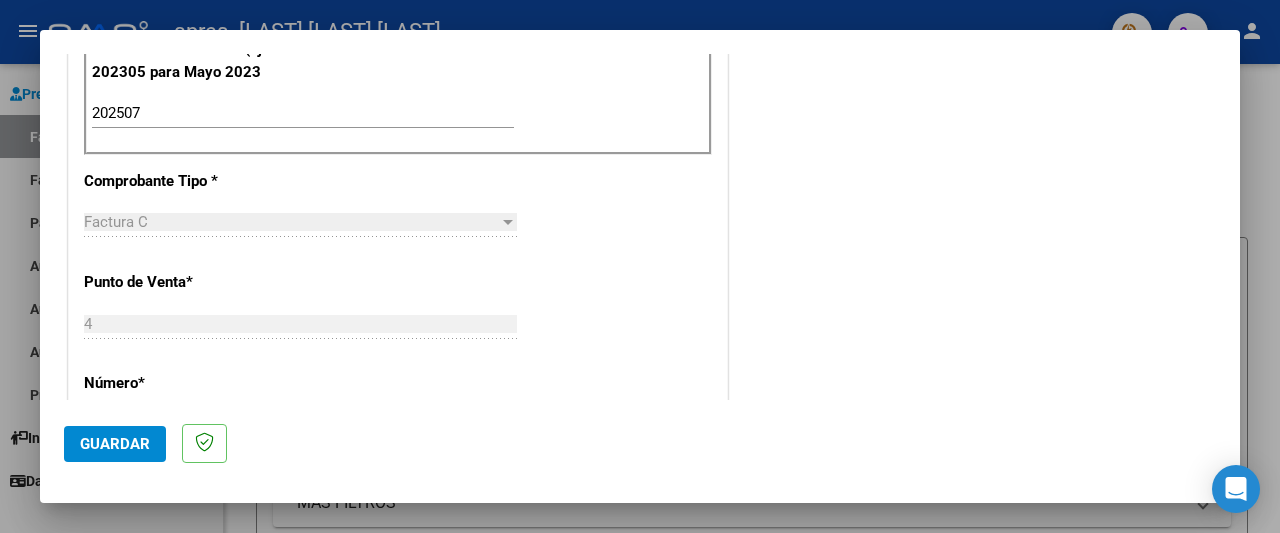 scroll, scrollTop: 756, scrollLeft: 0, axis: vertical 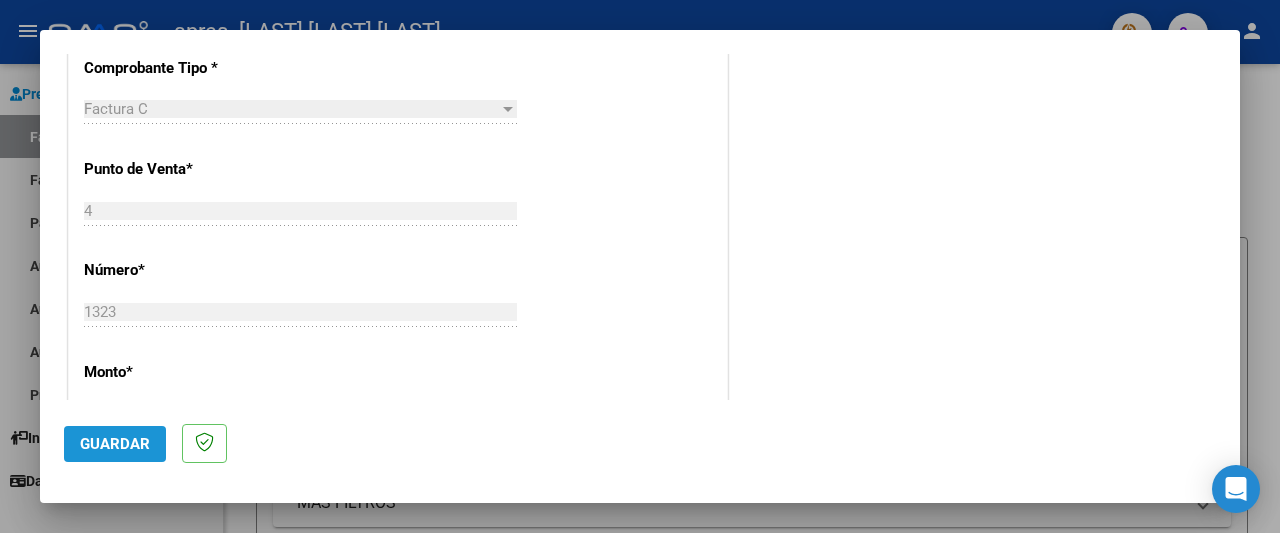 click on "Guardar" 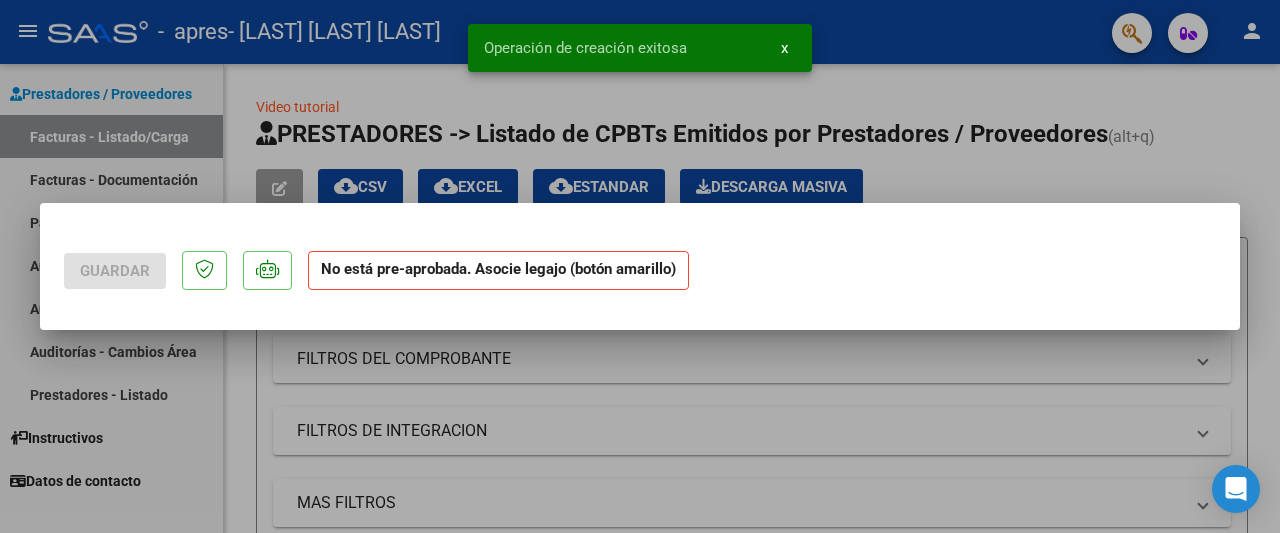 scroll, scrollTop: 0, scrollLeft: 0, axis: both 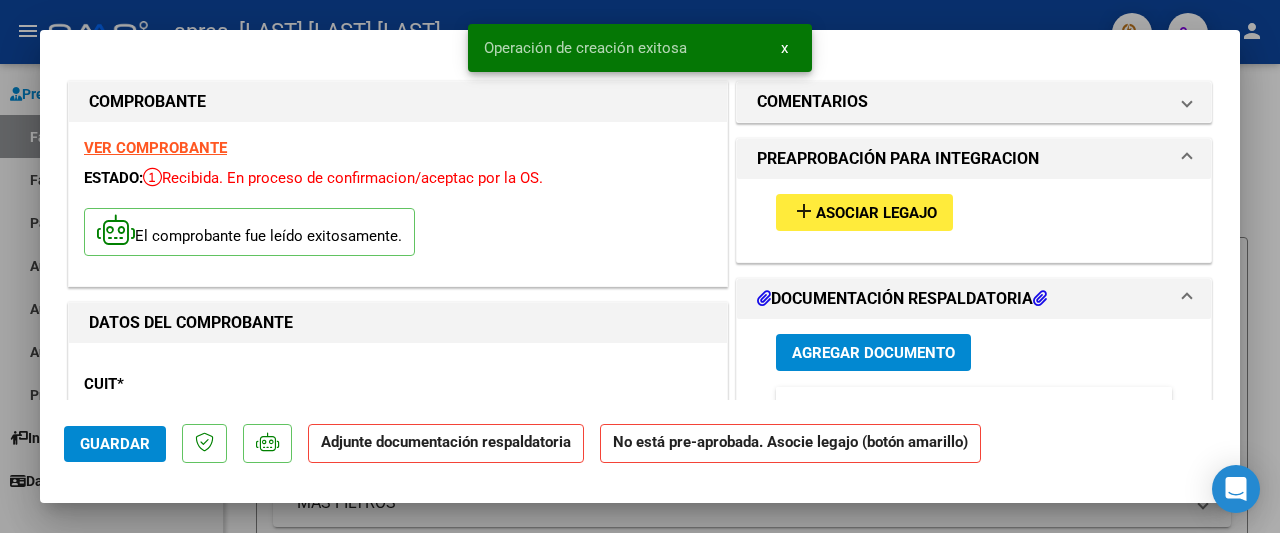 click on "Asociar Legajo" at bounding box center [876, 213] 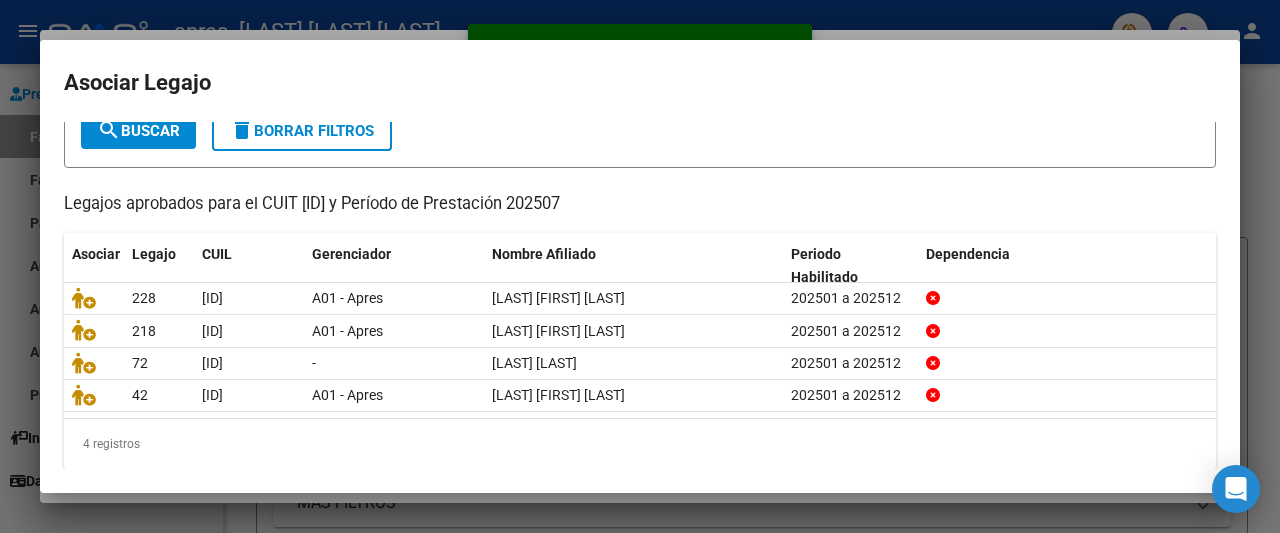 scroll, scrollTop: 137, scrollLeft: 0, axis: vertical 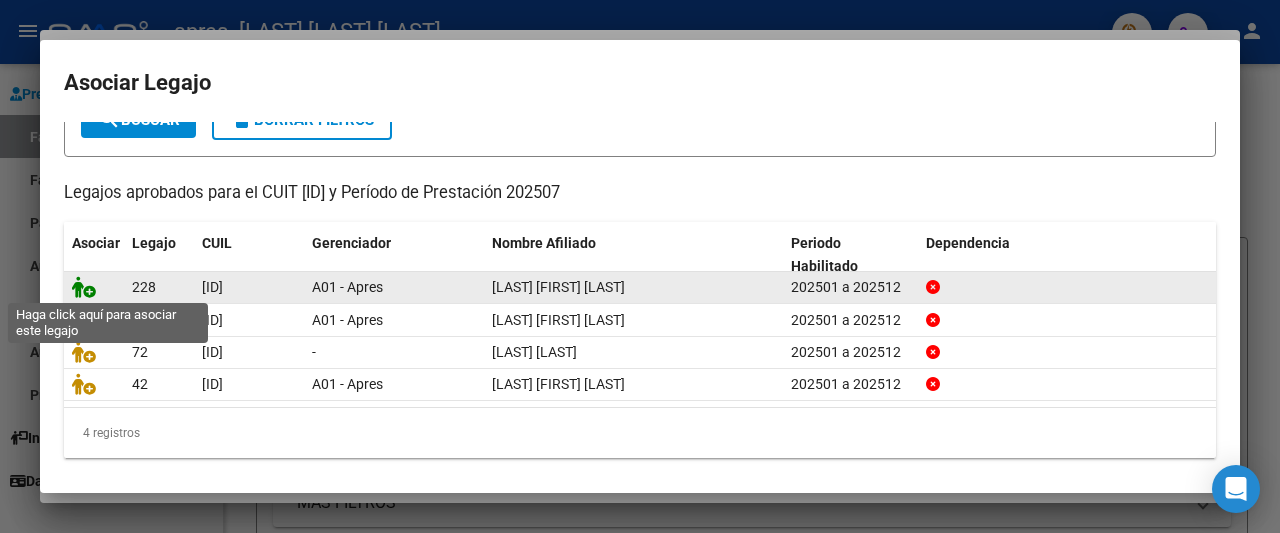 click 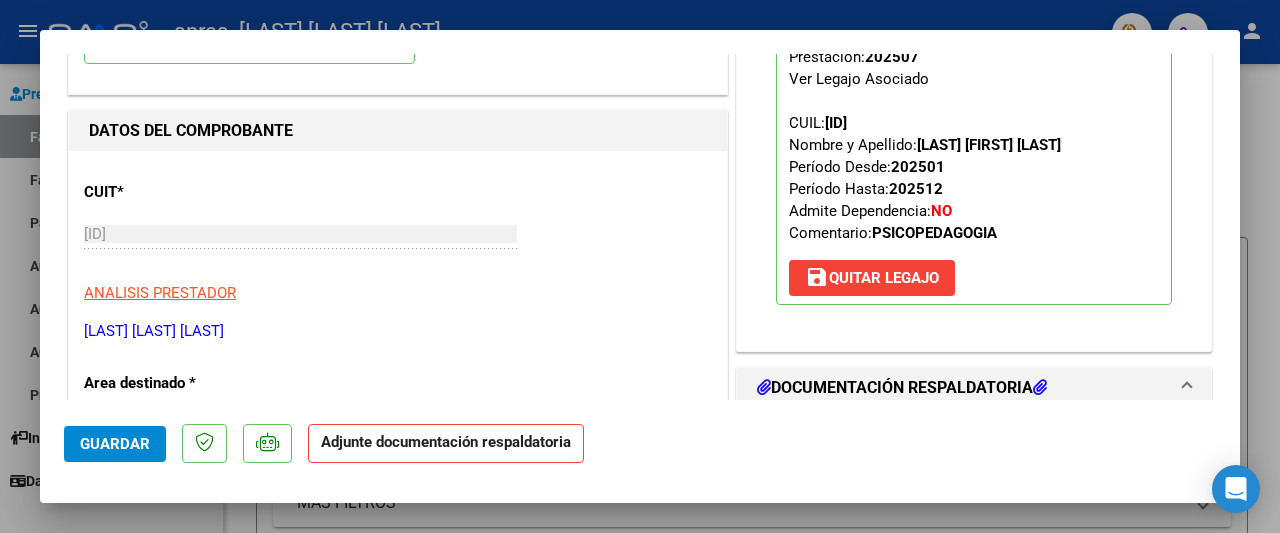 scroll, scrollTop: 324, scrollLeft: 0, axis: vertical 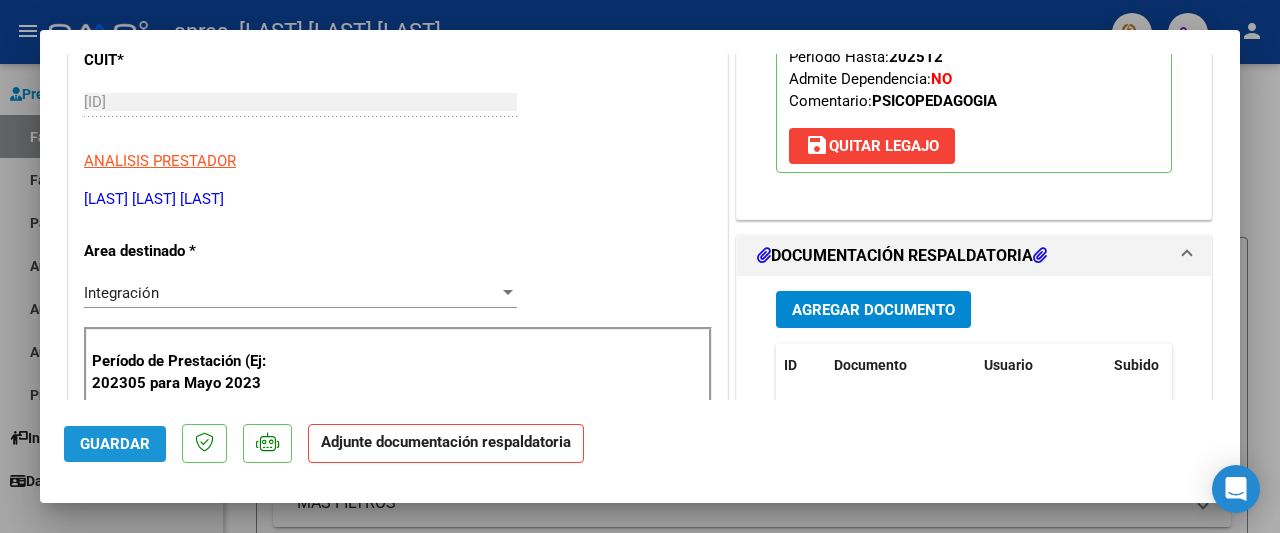 click on "Guardar" 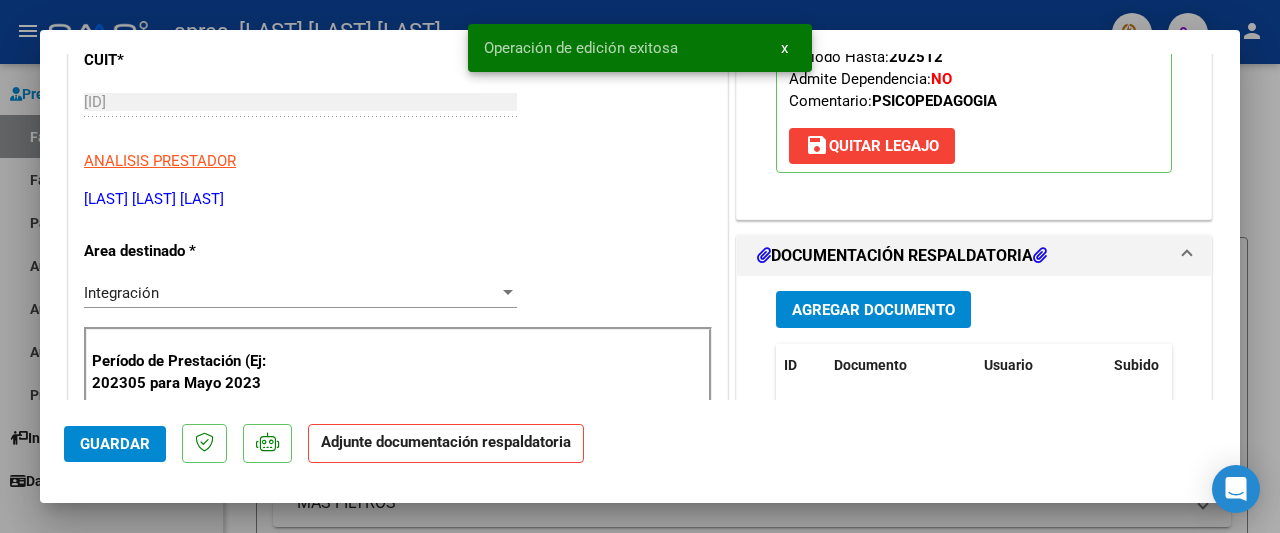 click on "Agregar Documento" at bounding box center [873, 310] 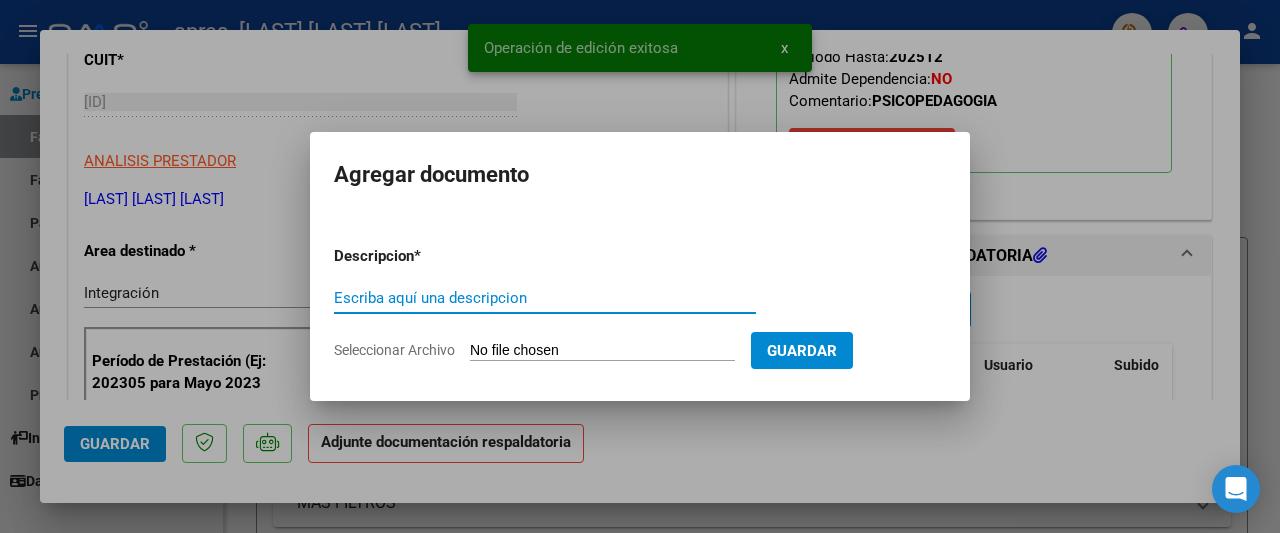 click on "Escriba aquí una descripcion" at bounding box center (545, 298) 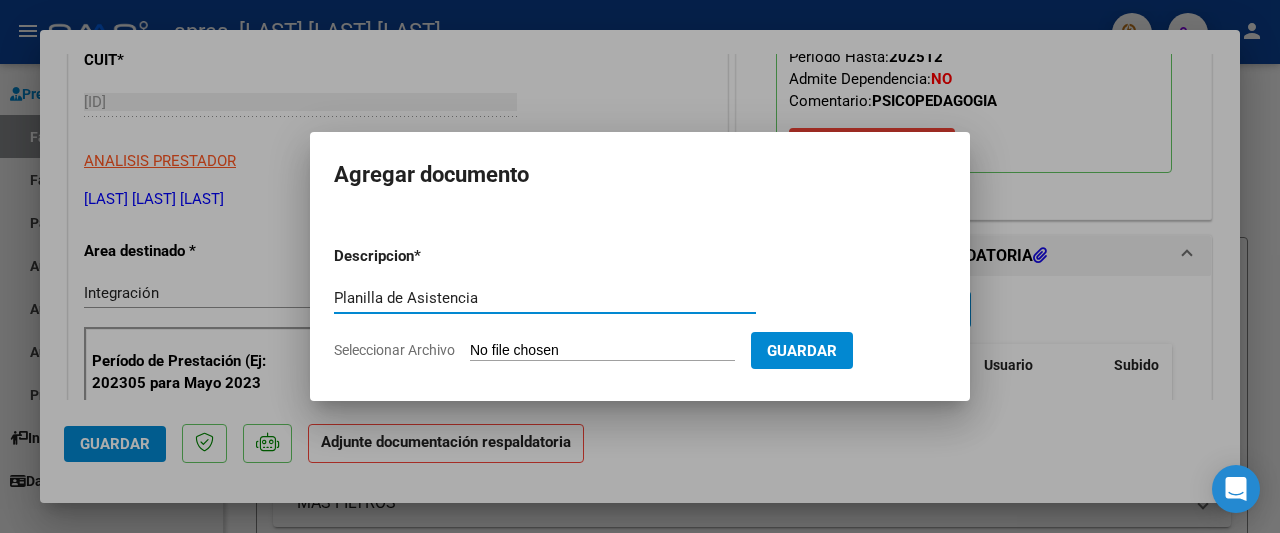 type on "Planilla de Asistencia" 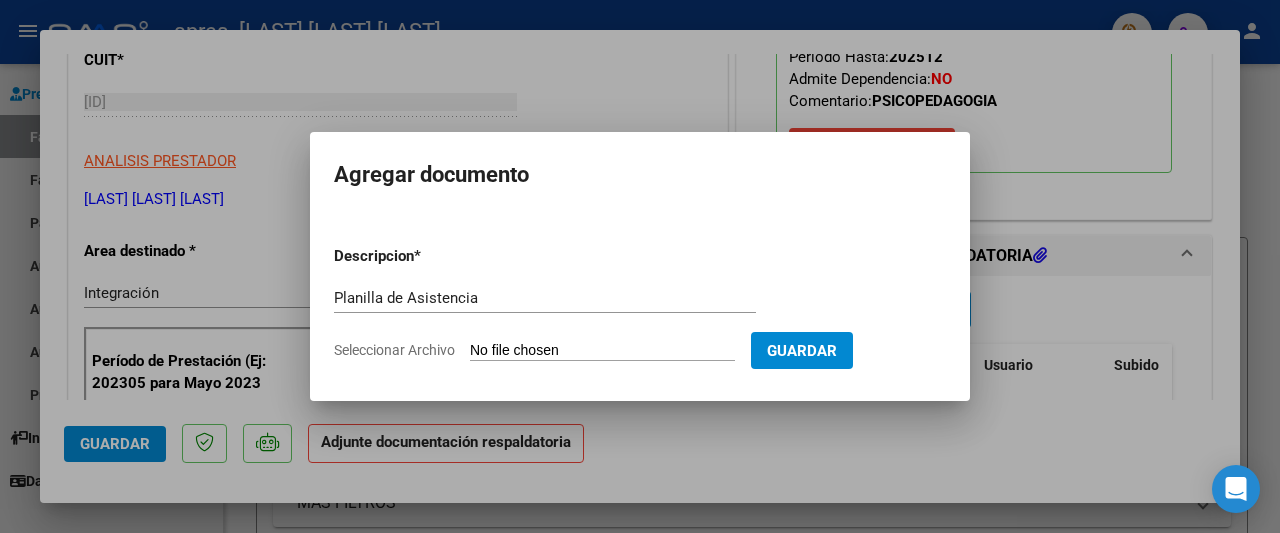 click on "Seleccionar Archivo" at bounding box center (602, 351) 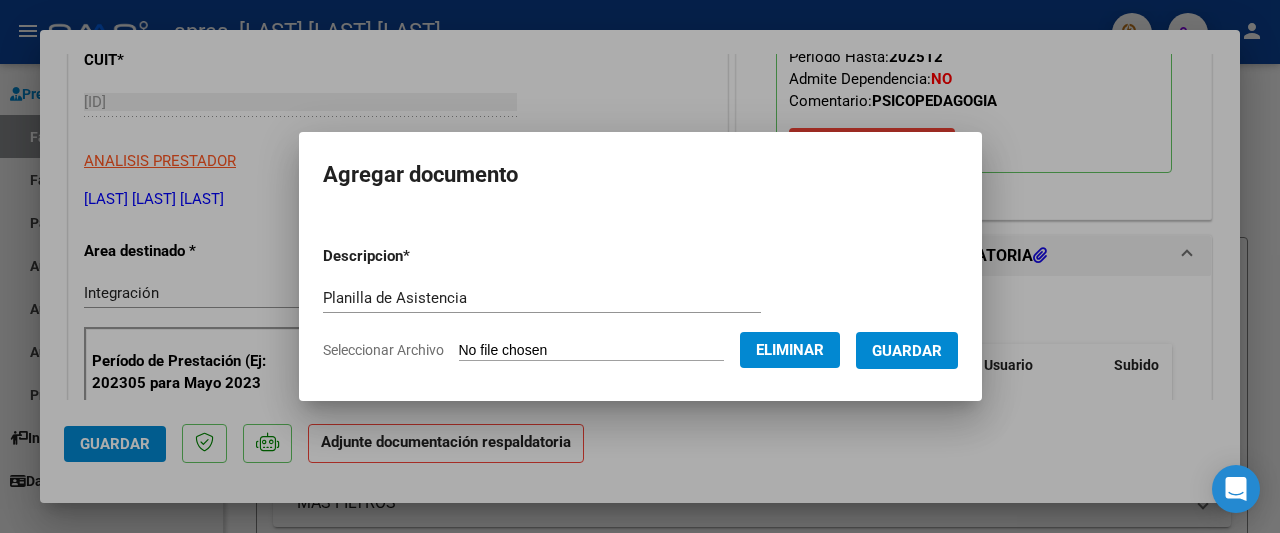click on "Guardar" at bounding box center (907, 351) 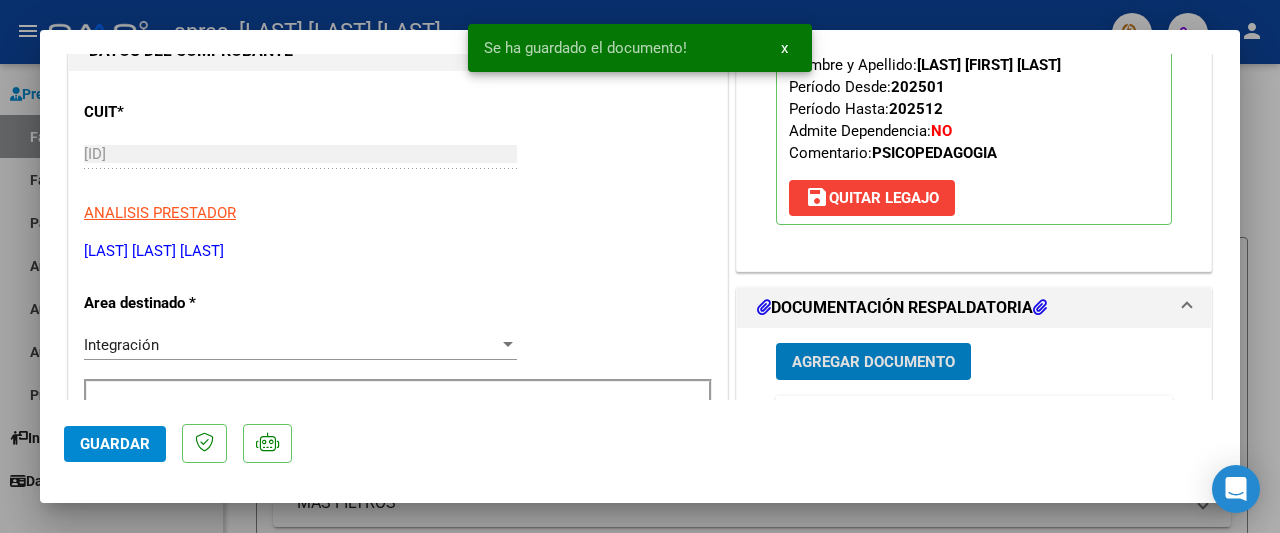 scroll, scrollTop: 108, scrollLeft: 0, axis: vertical 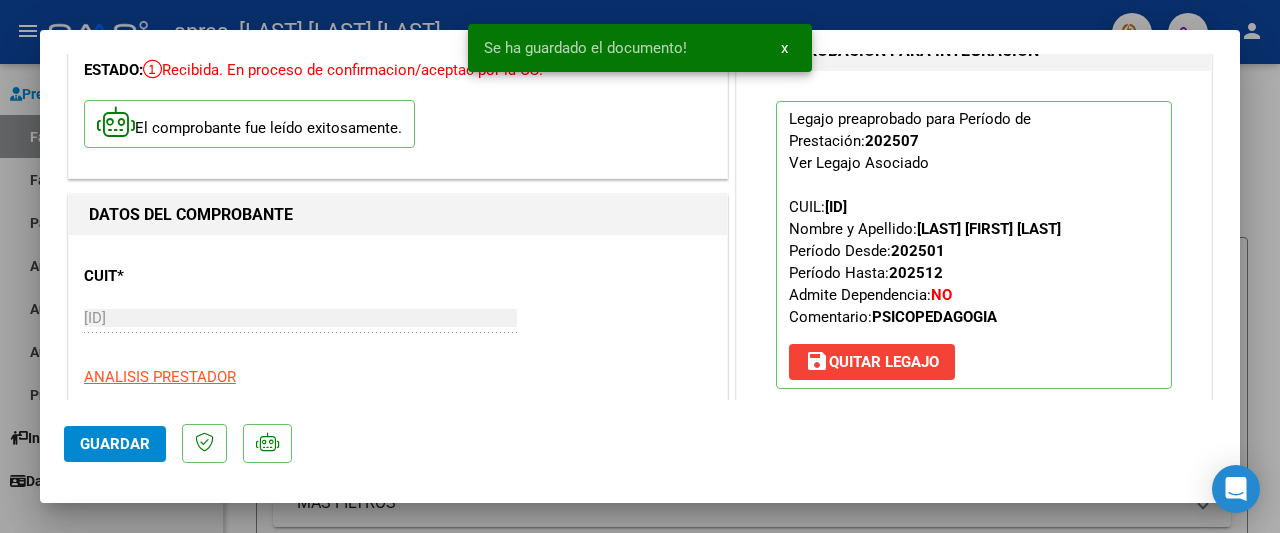 click on "Guardar" 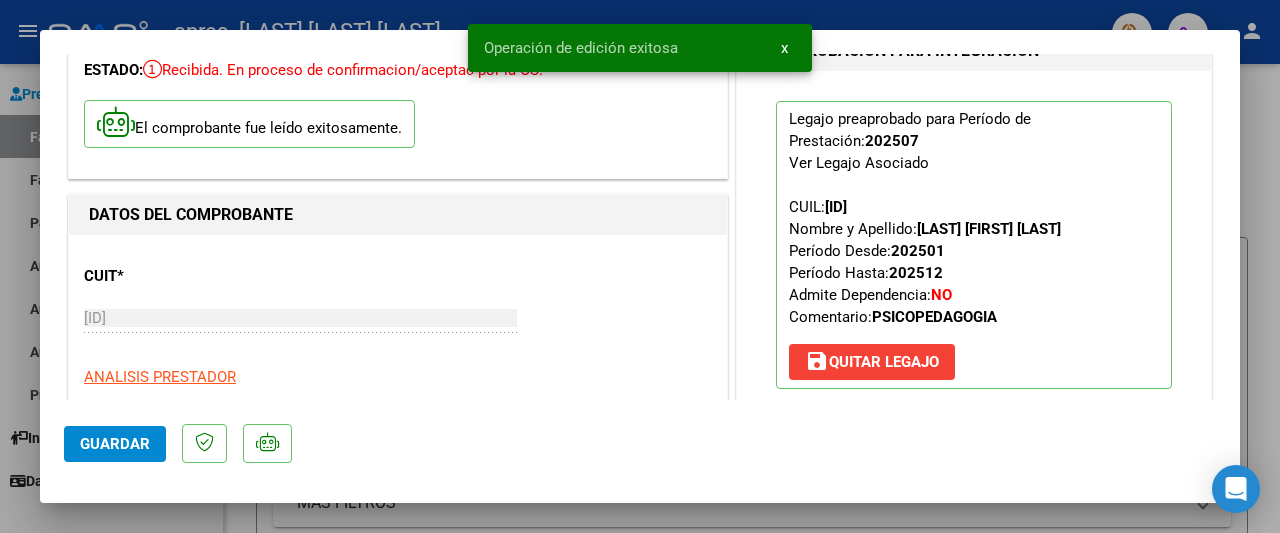 drag, startPoint x: 1266, startPoint y: 80, endPoint x: 1255, endPoint y: 61, distance: 21.954498 